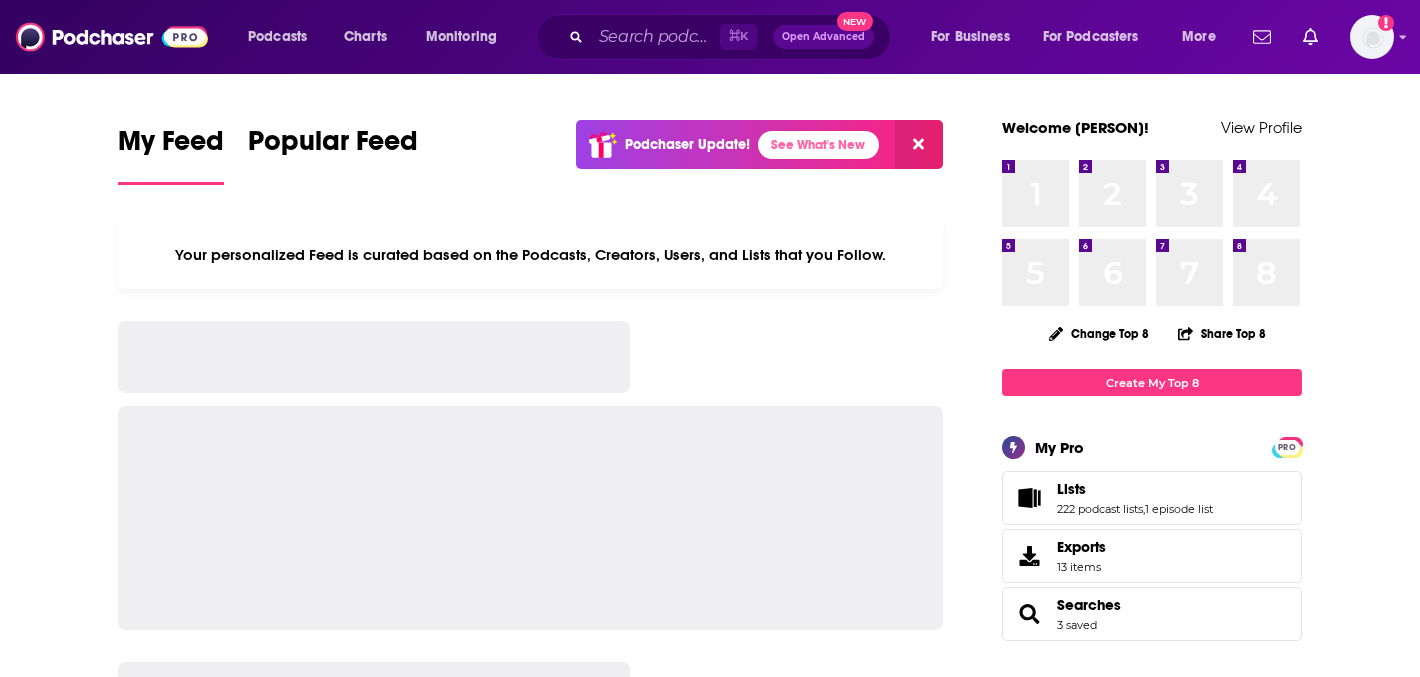 scroll, scrollTop: 0, scrollLeft: 0, axis: both 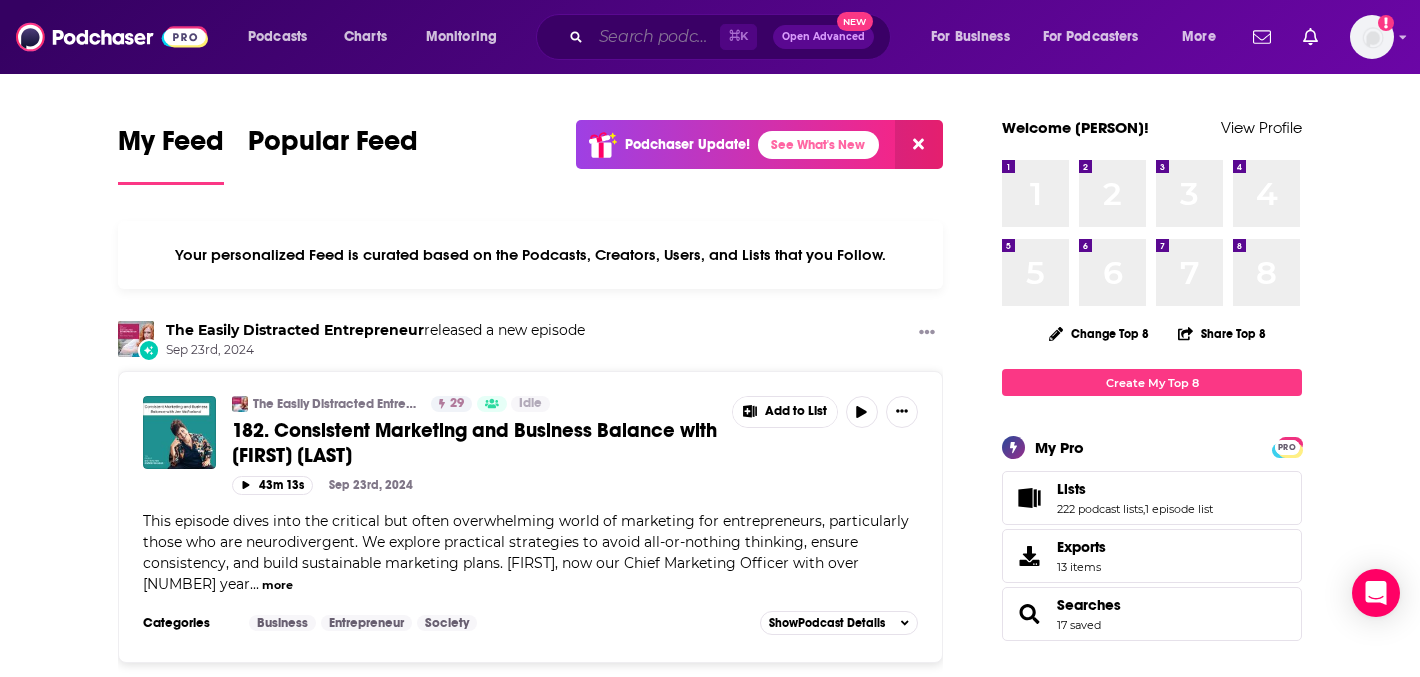 click at bounding box center [655, 37] 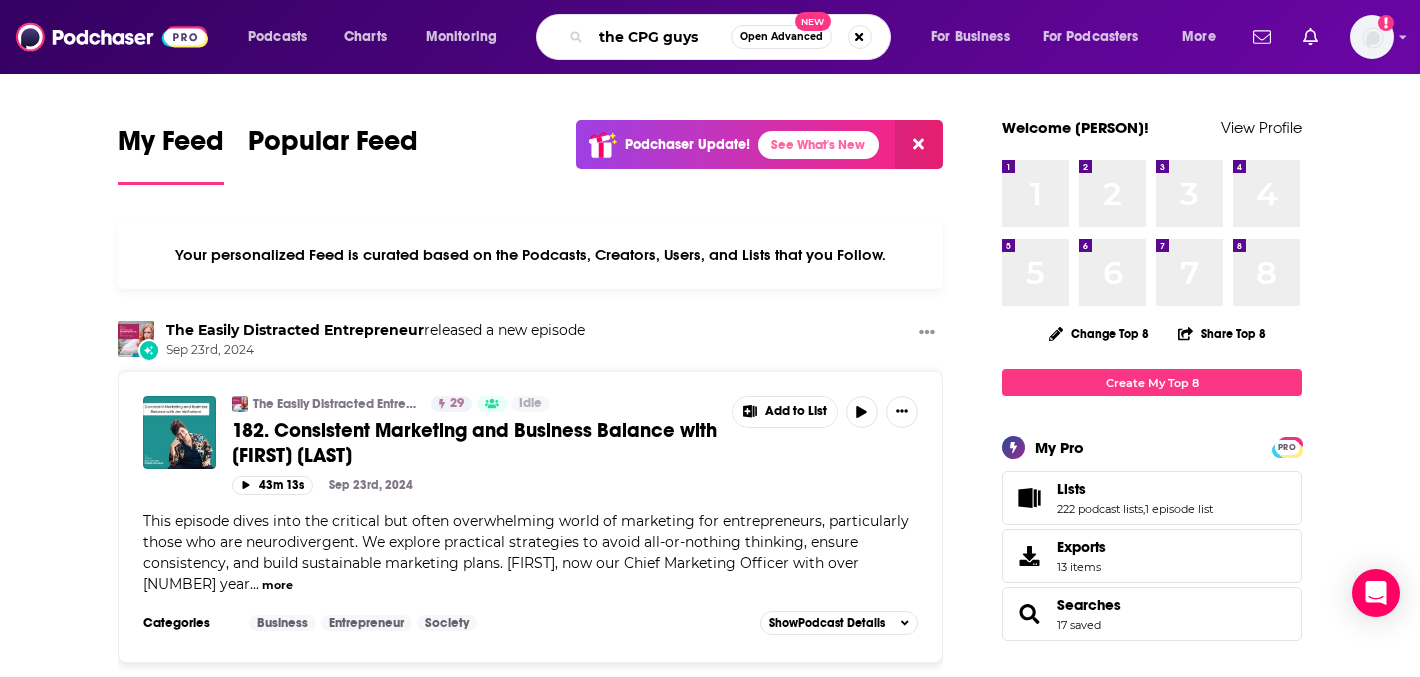 type on "the CPG guys" 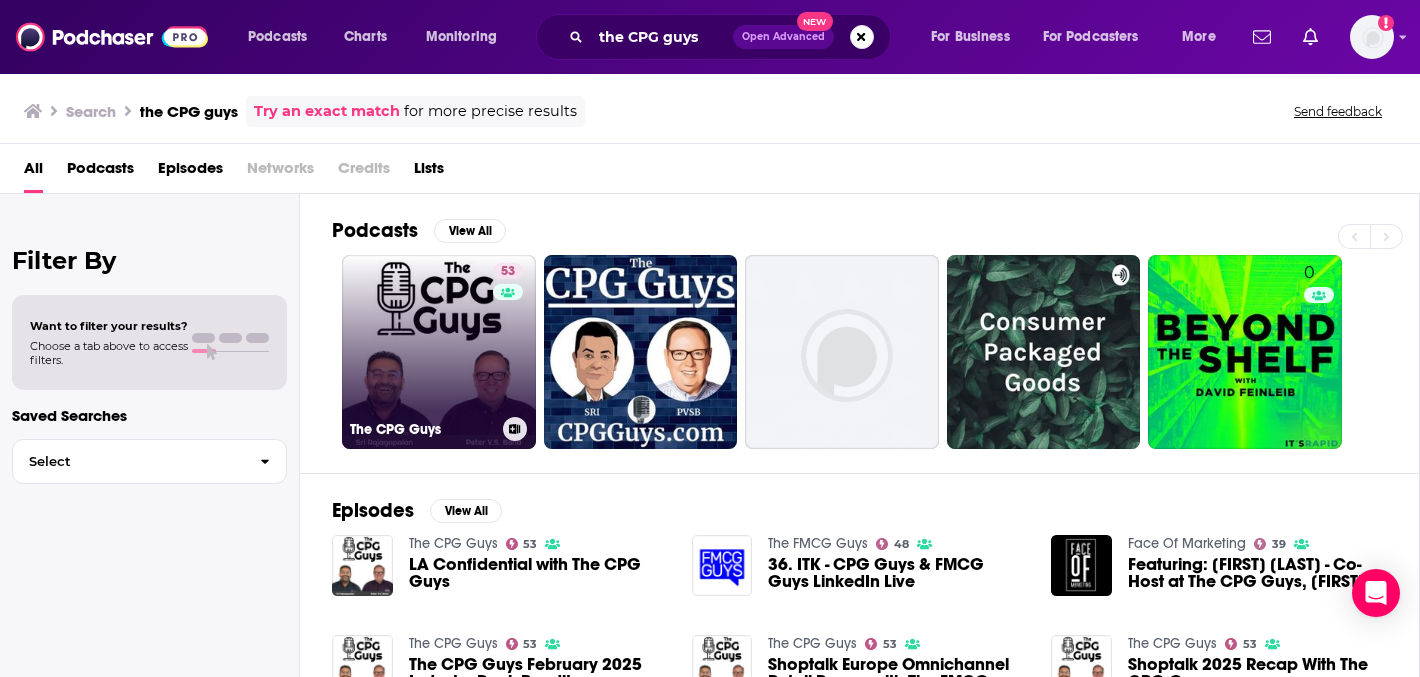 click on "53 The CPG Guys" at bounding box center (439, 352) 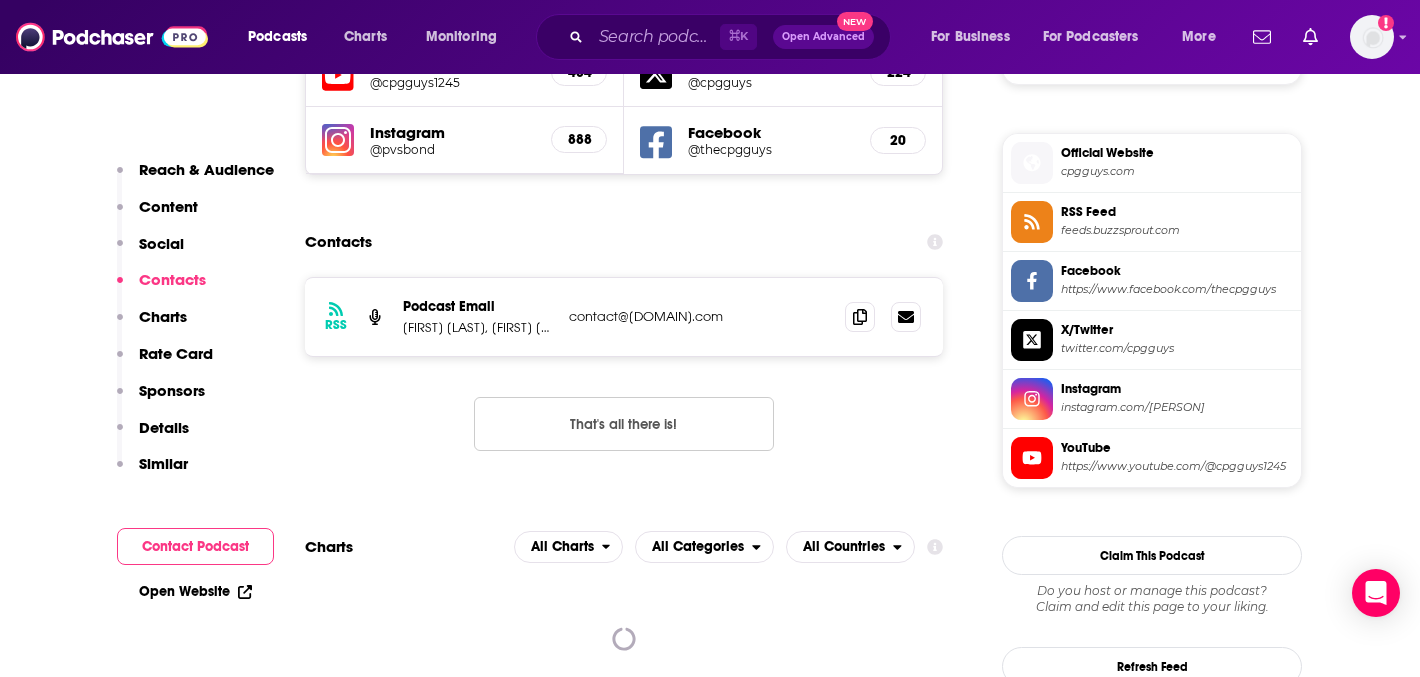 scroll, scrollTop: 1749, scrollLeft: 0, axis: vertical 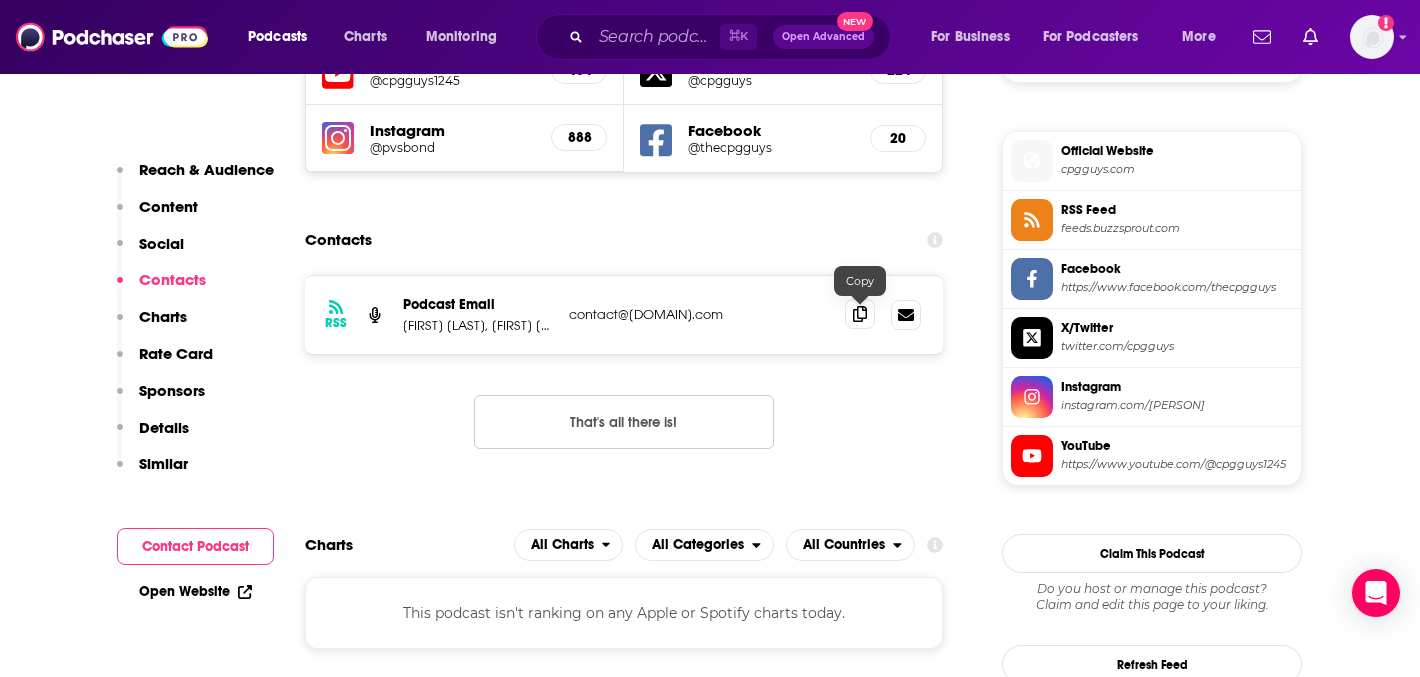 click 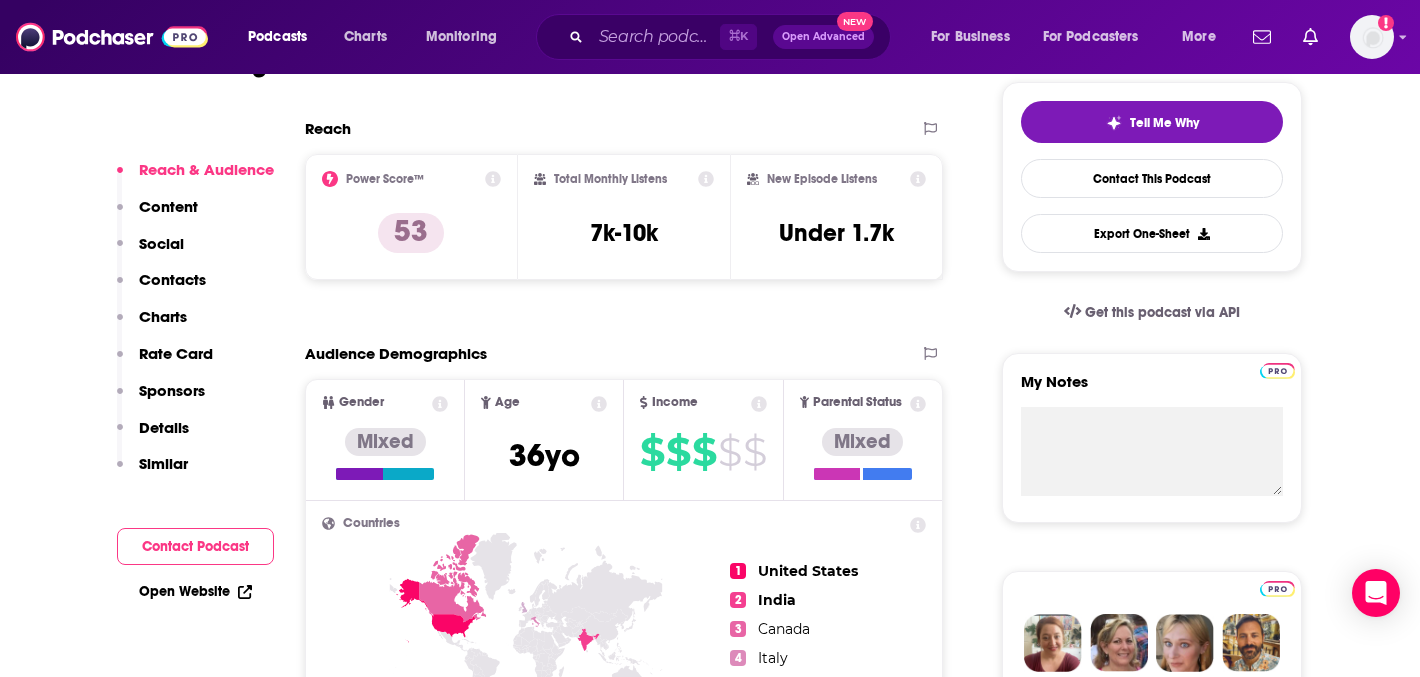 scroll, scrollTop: 69, scrollLeft: 0, axis: vertical 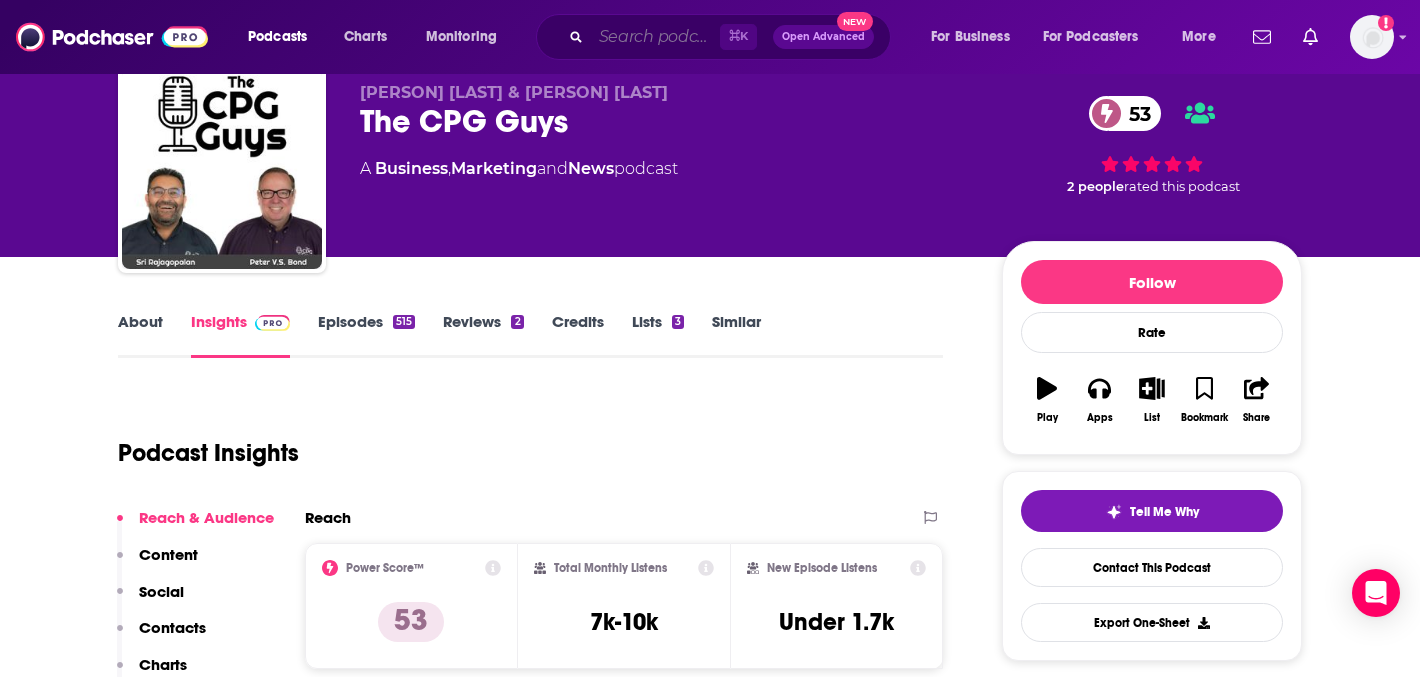 click at bounding box center (655, 37) 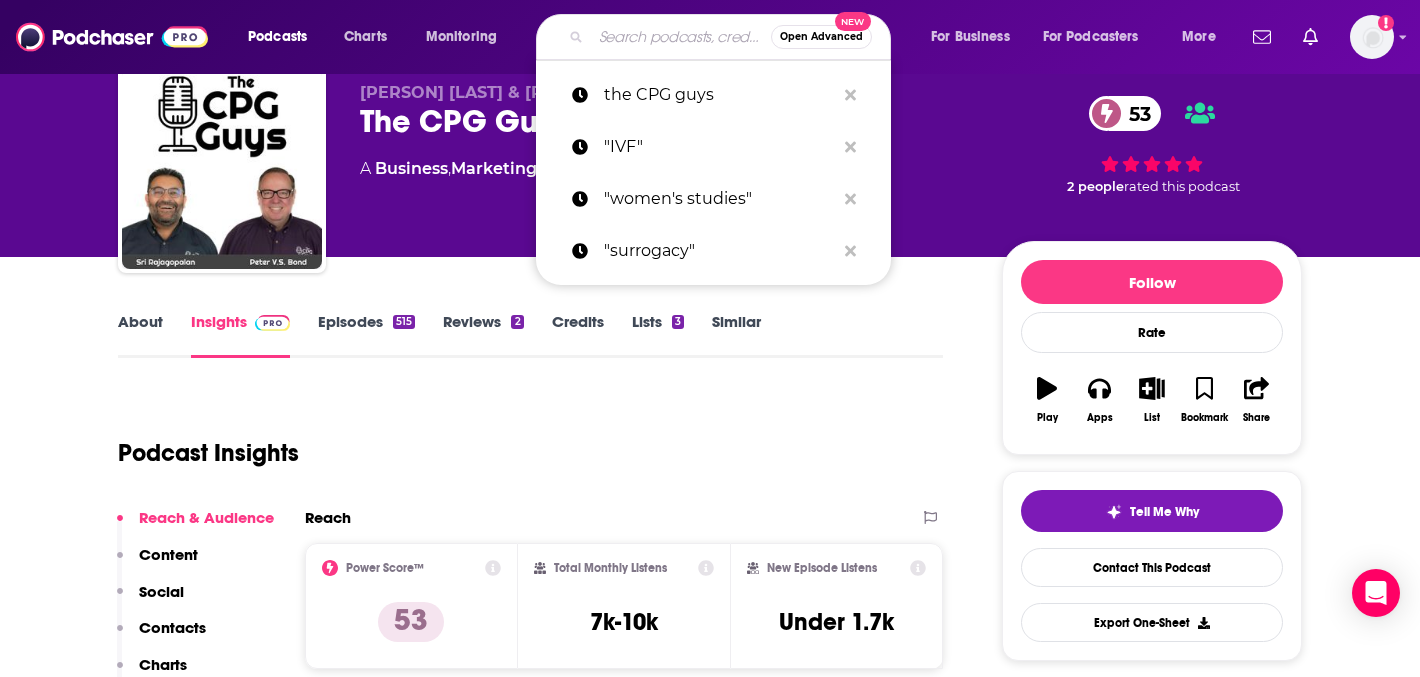 paste on "The Startup CPG Podcast" 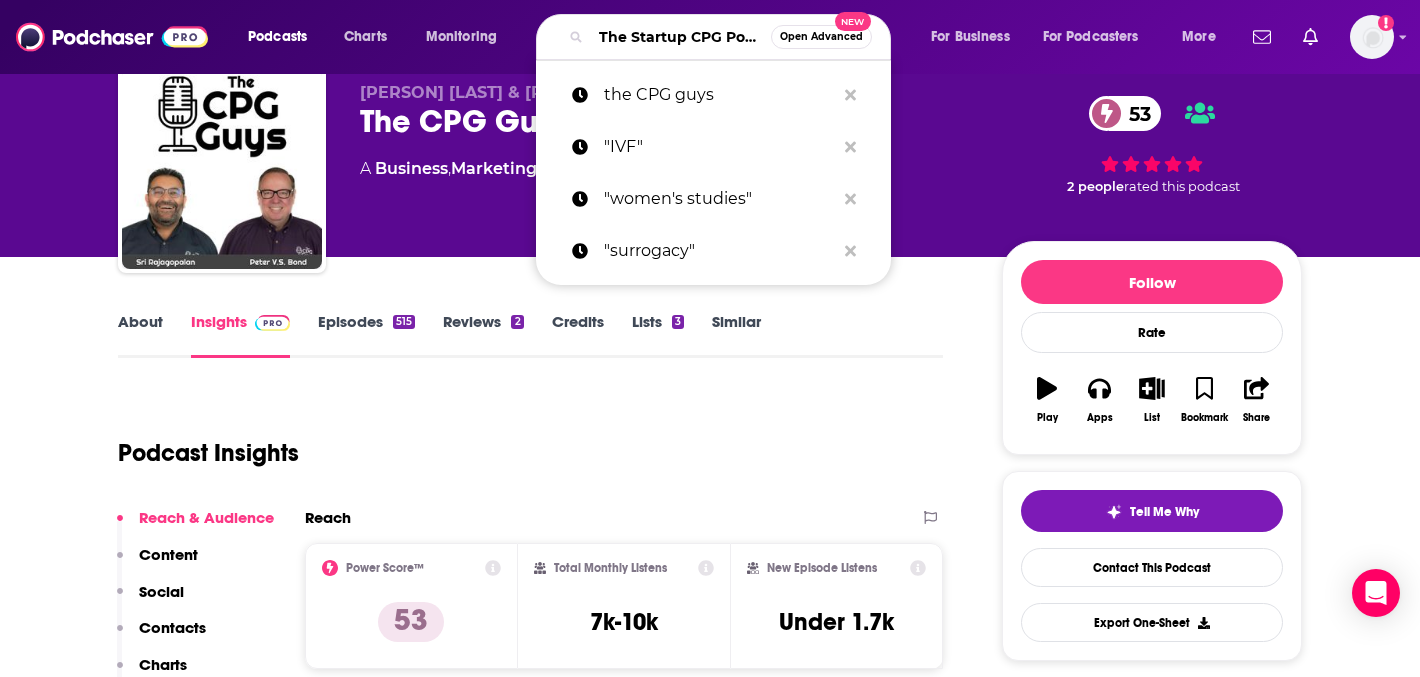 scroll, scrollTop: 0, scrollLeft: 63, axis: horizontal 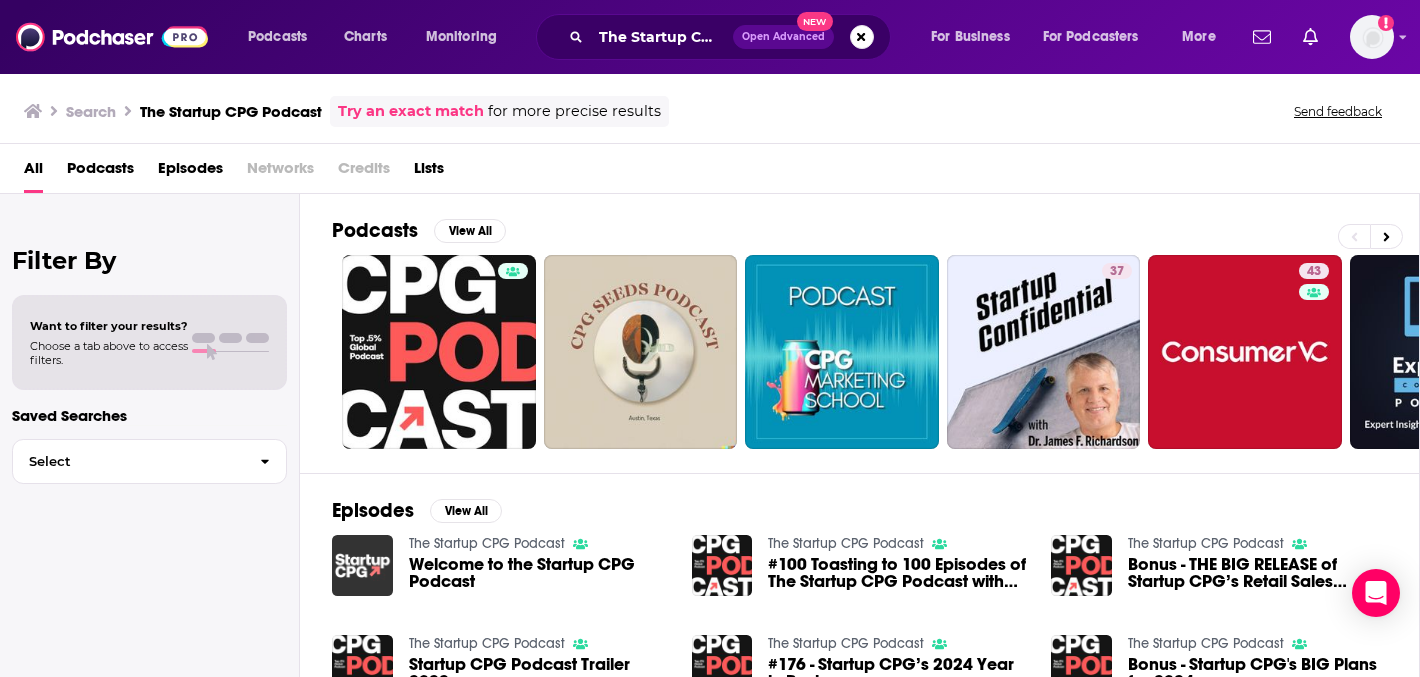 click at bounding box center (362, 565) 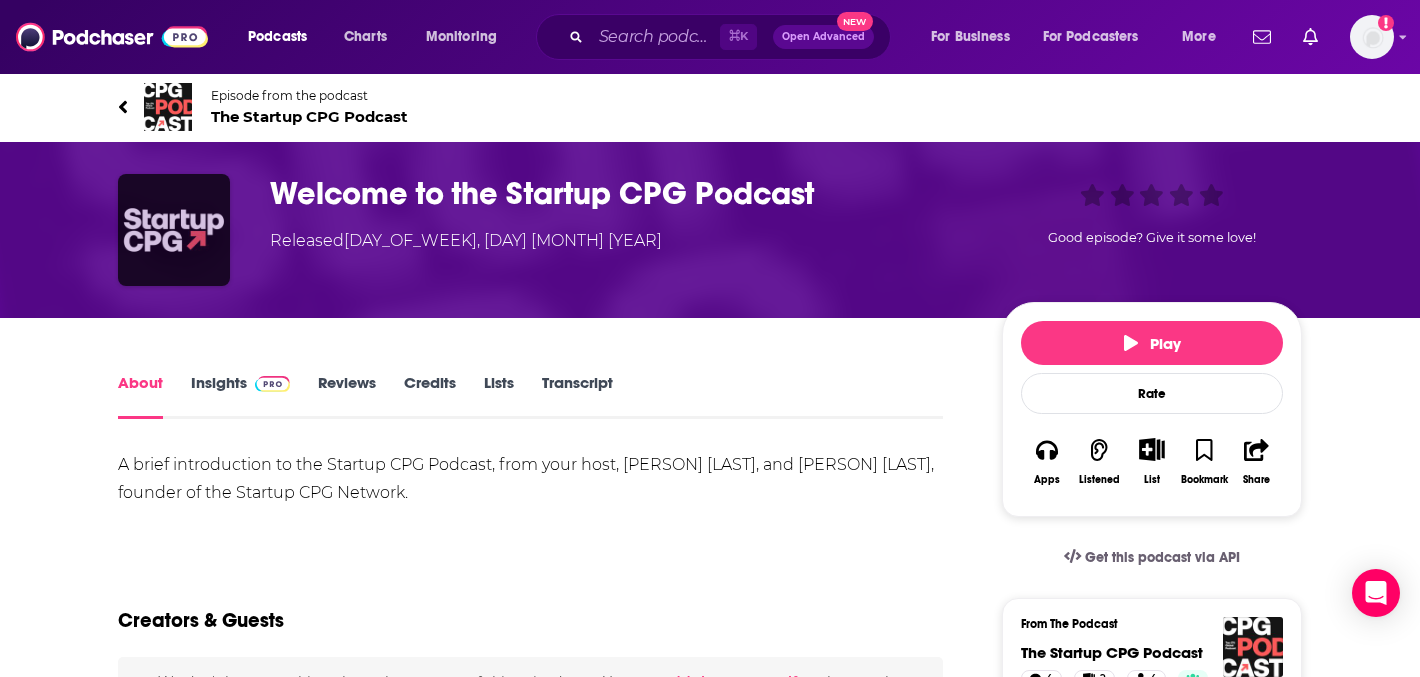 click at bounding box center (174, 230) 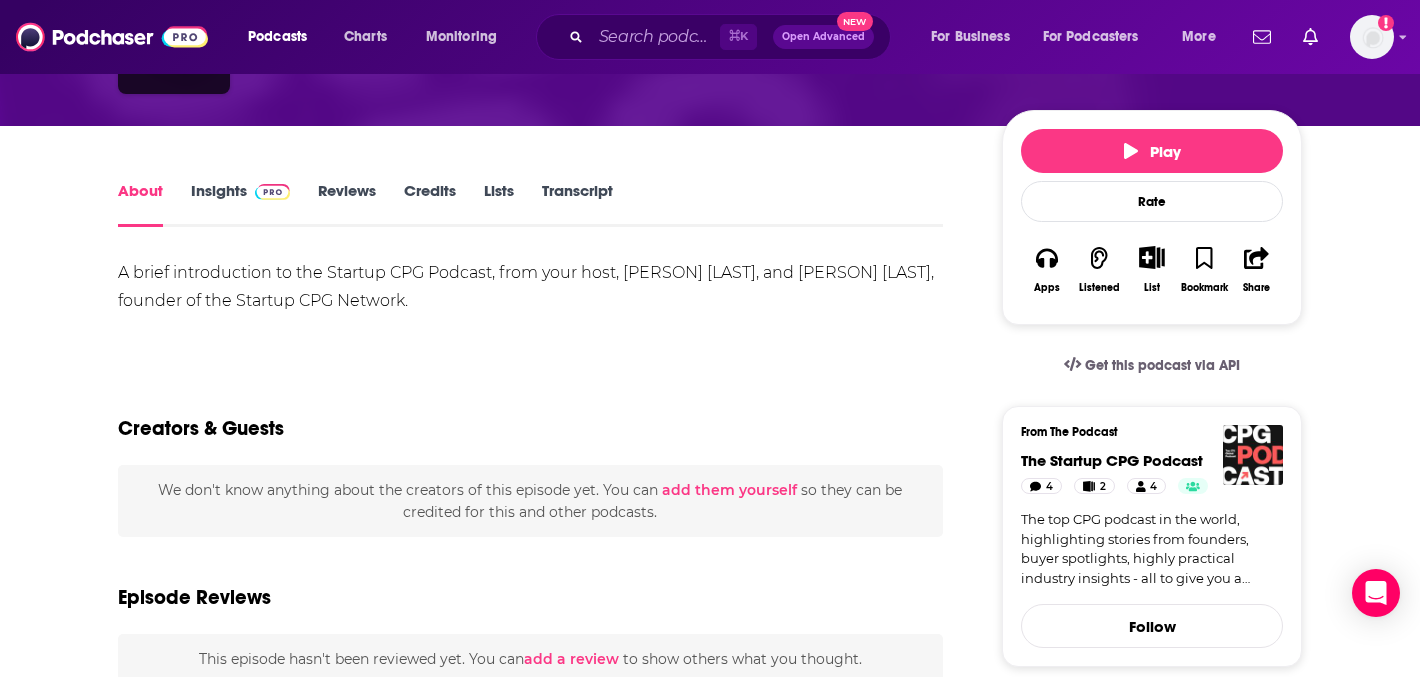 scroll, scrollTop: 191, scrollLeft: 0, axis: vertical 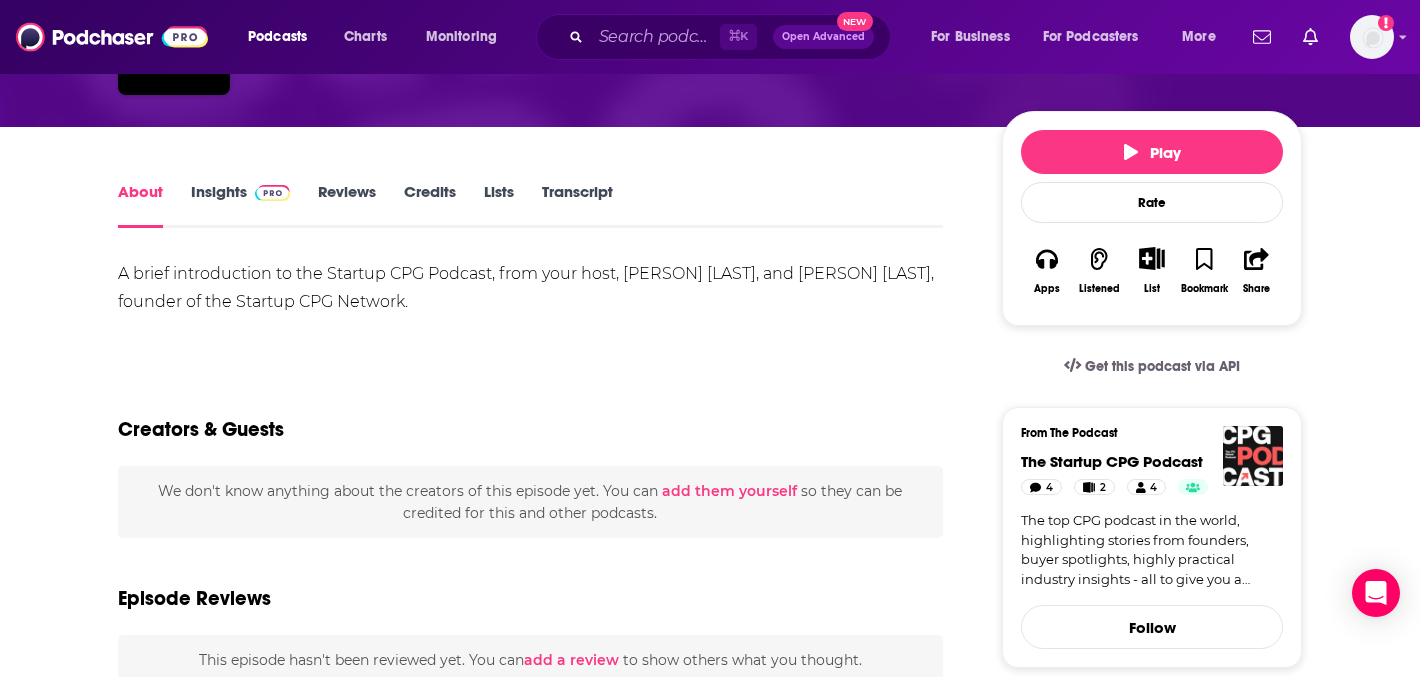 click on "Insights" at bounding box center (240, 205) 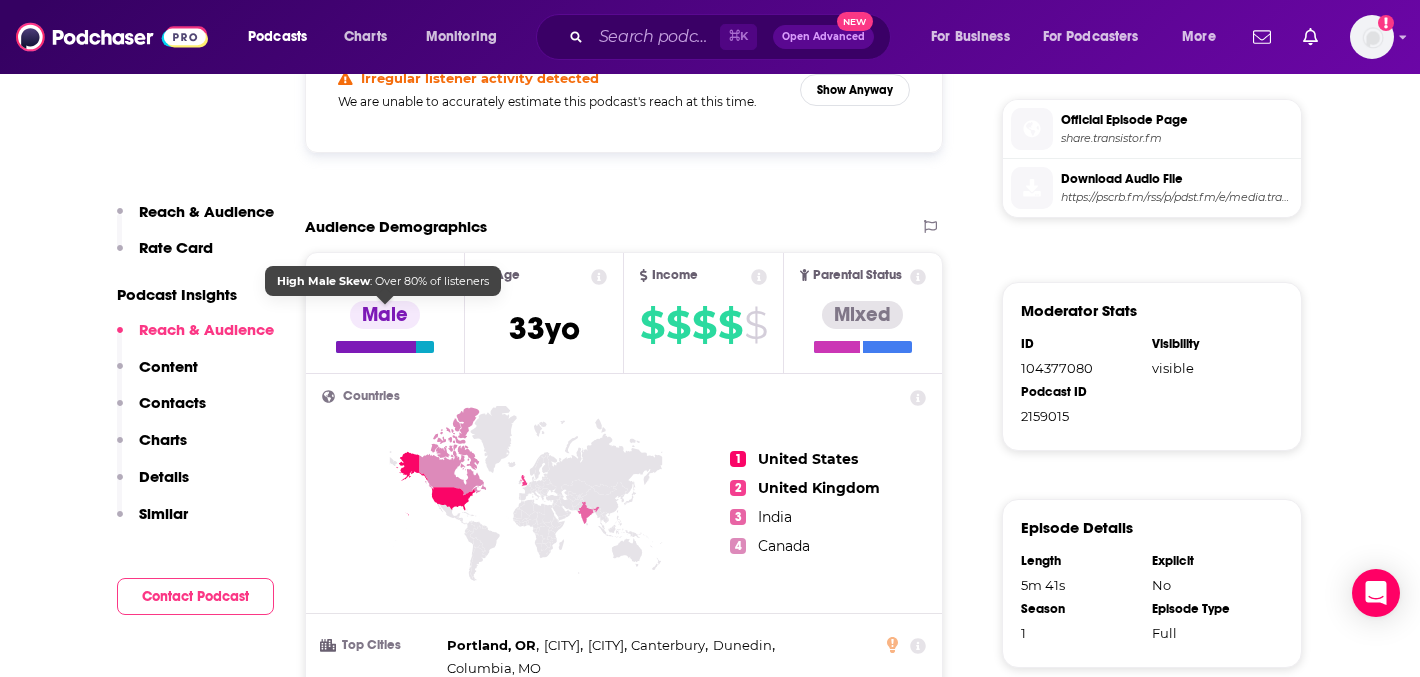 scroll, scrollTop: 0, scrollLeft: 0, axis: both 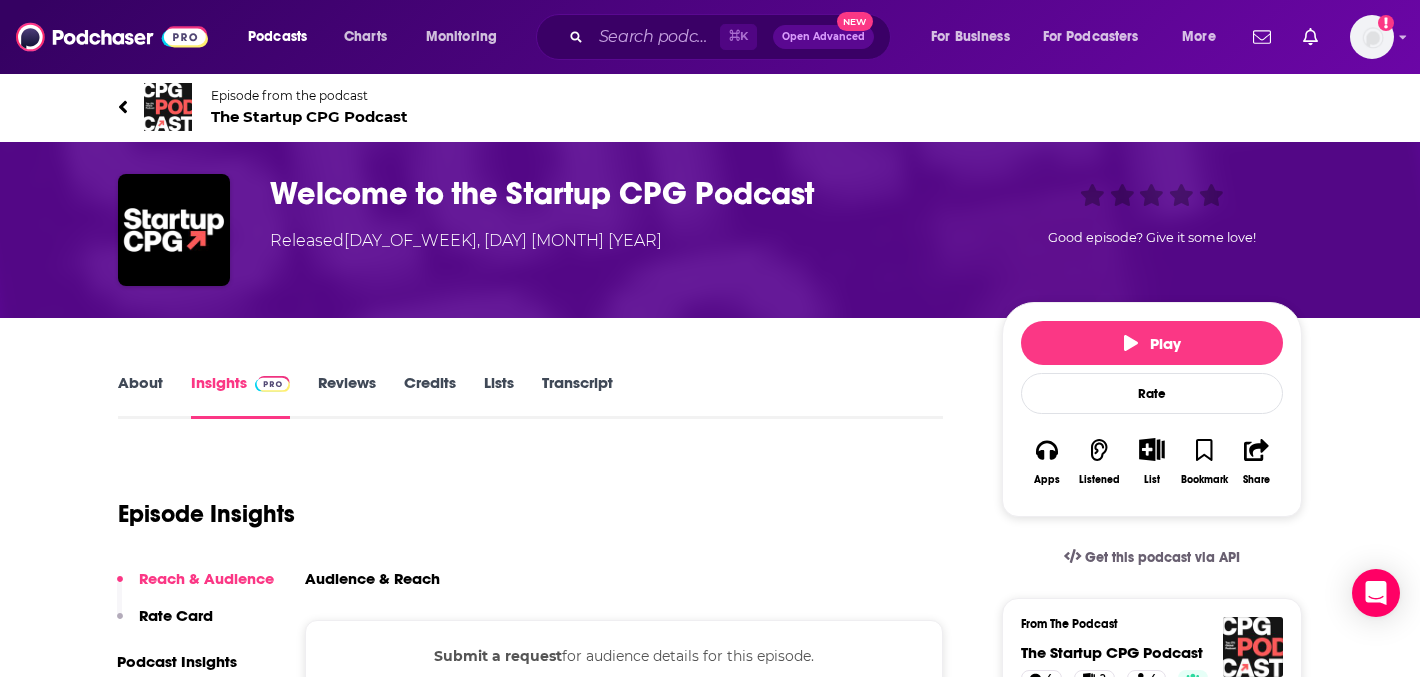 click on "Welcome to the Startup CPG Podcast" at bounding box center [620, 193] 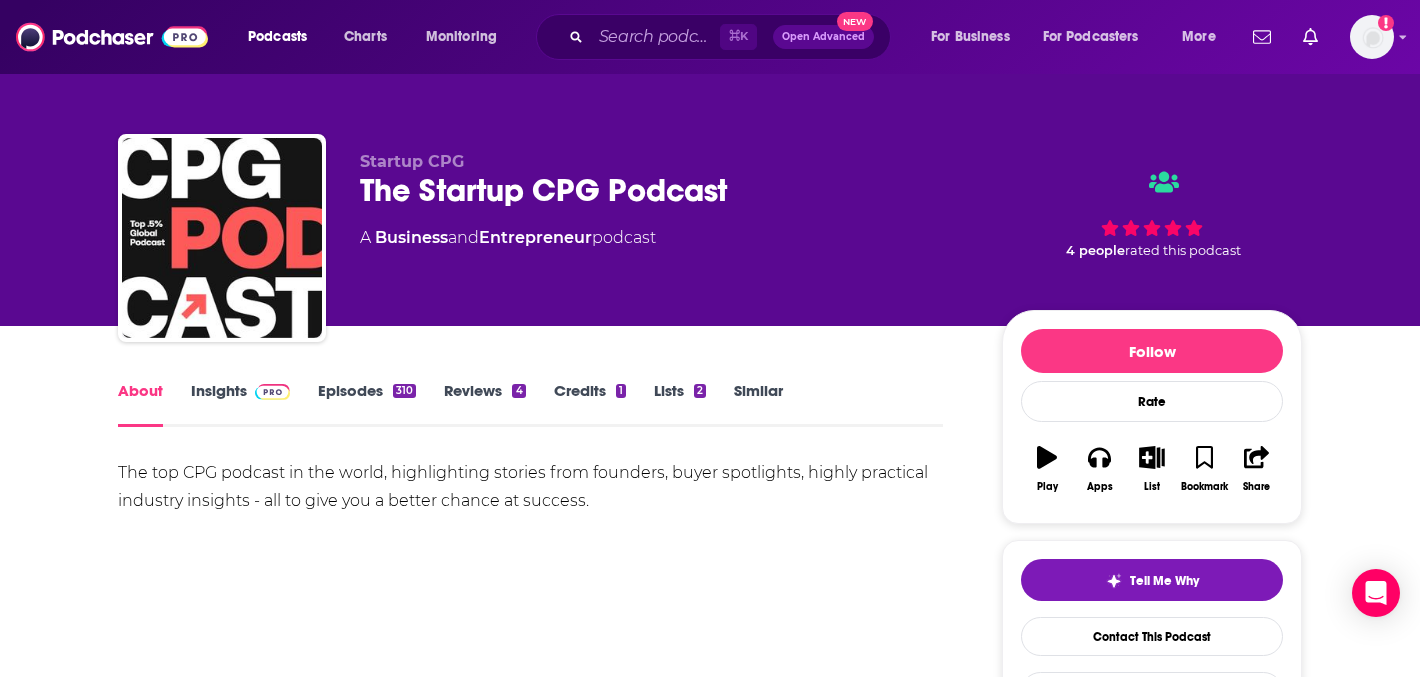 click on "Insights" at bounding box center (240, 404) 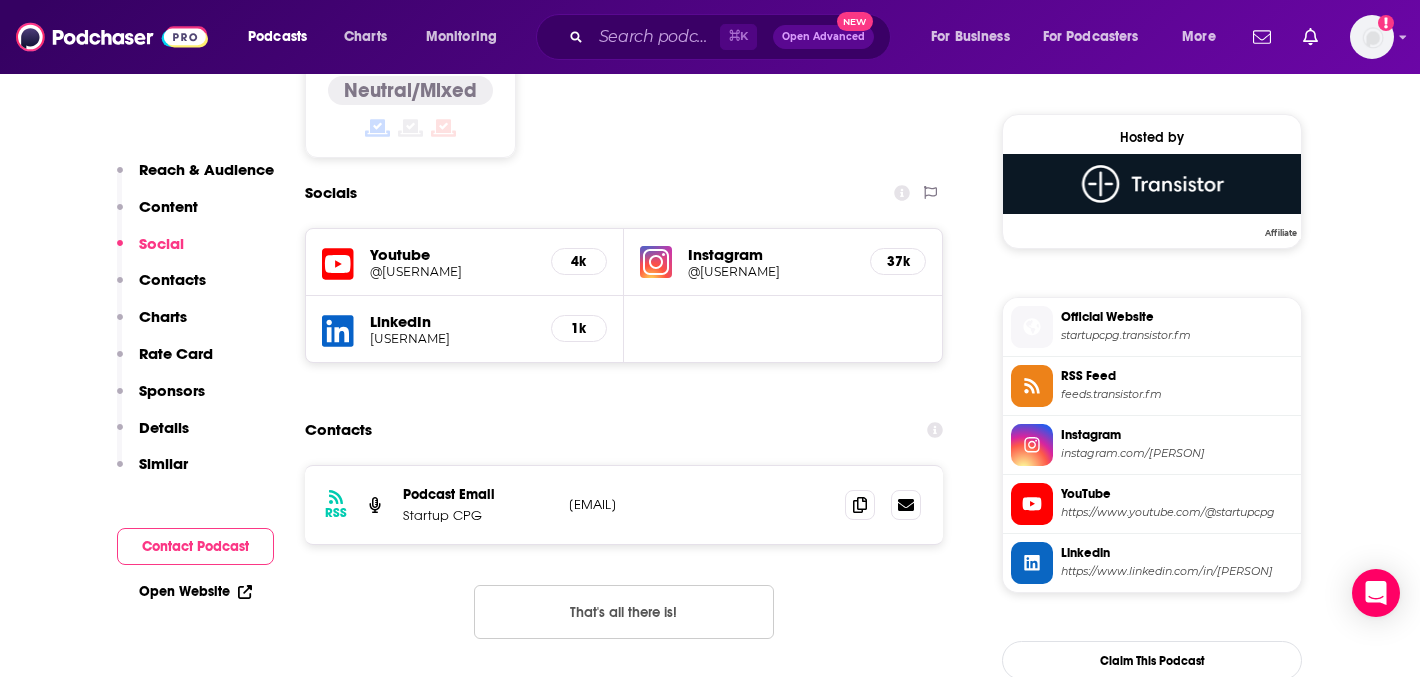 scroll, scrollTop: 1641, scrollLeft: 0, axis: vertical 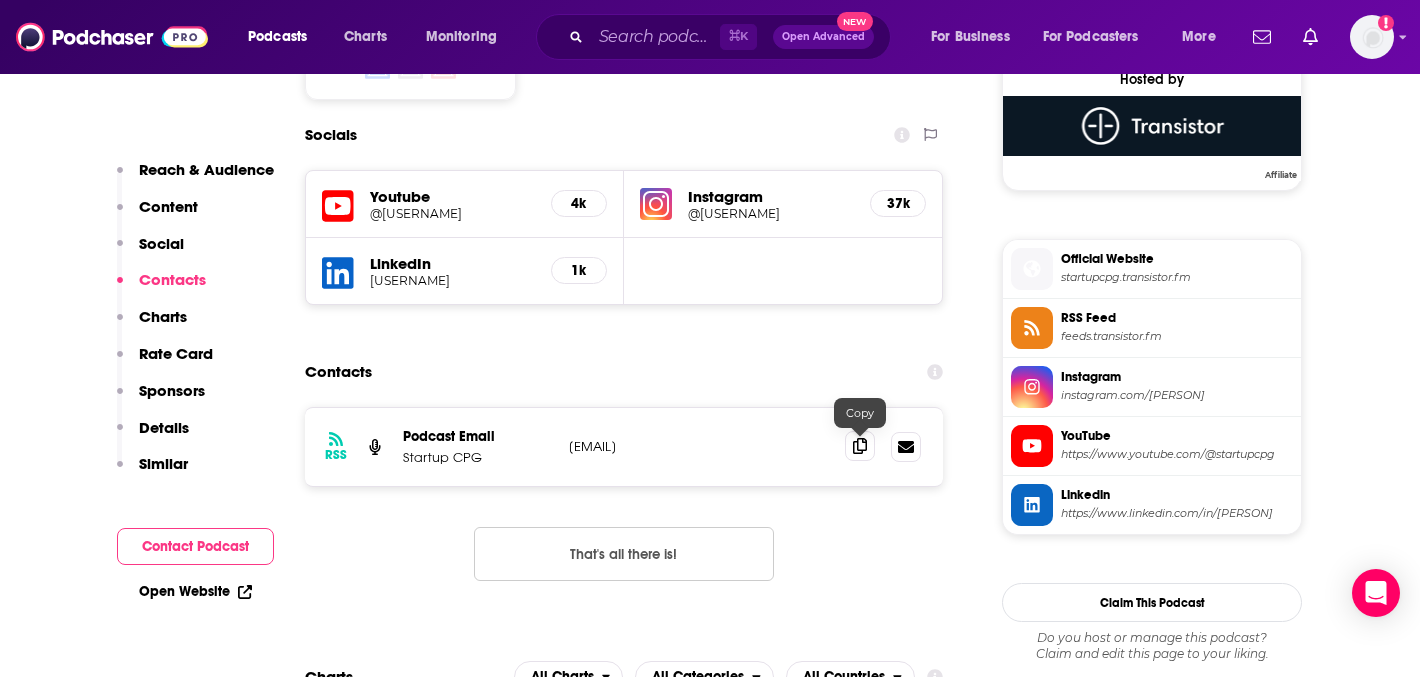 click 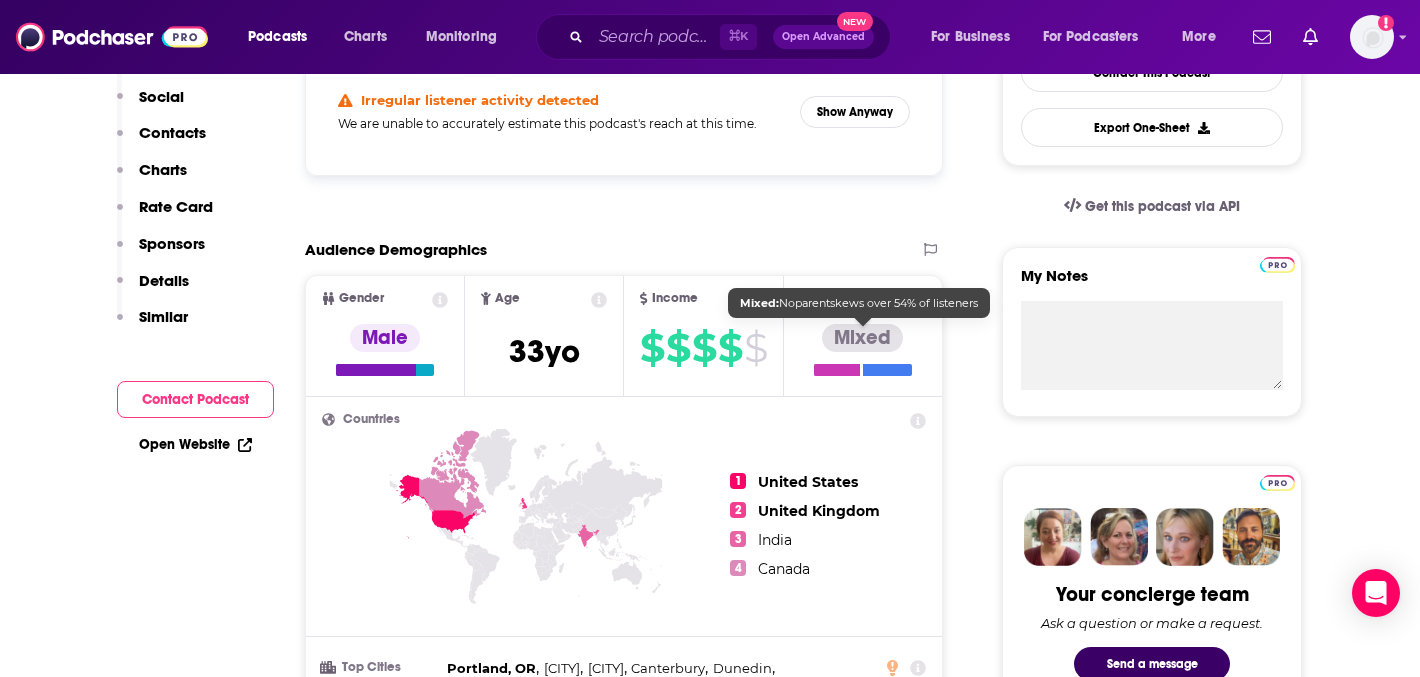 scroll, scrollTop: 0, scrollLeft: 0, axis: both 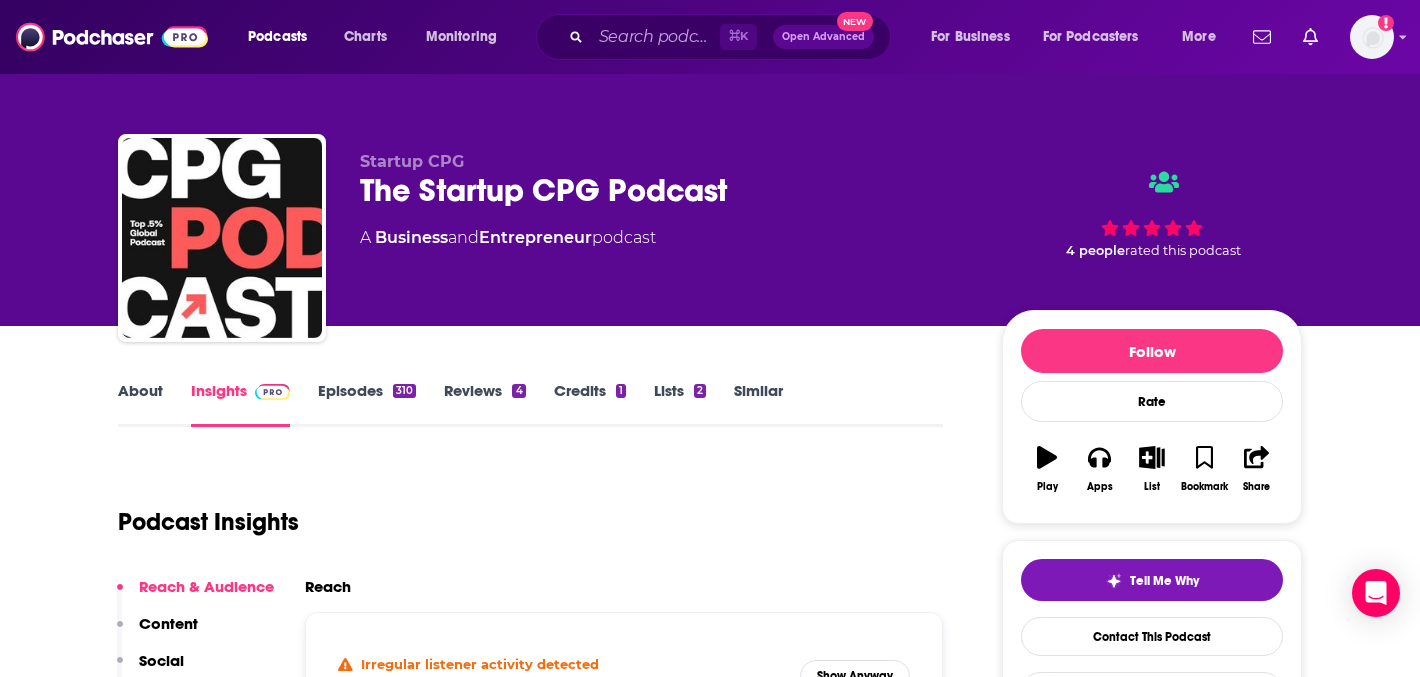 click on "About" at bounding box center [140, 404] 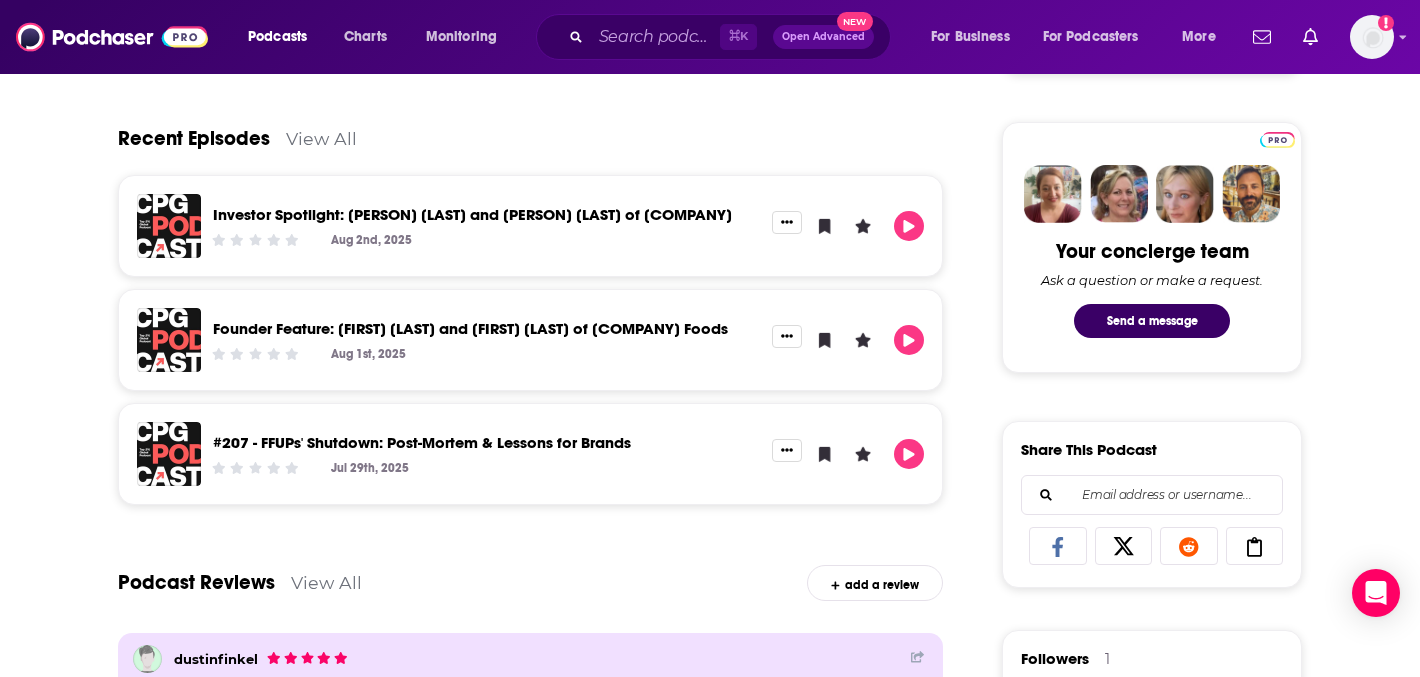 scroll, scrollTop: 911, scrollLeft: 0, axis: vertical 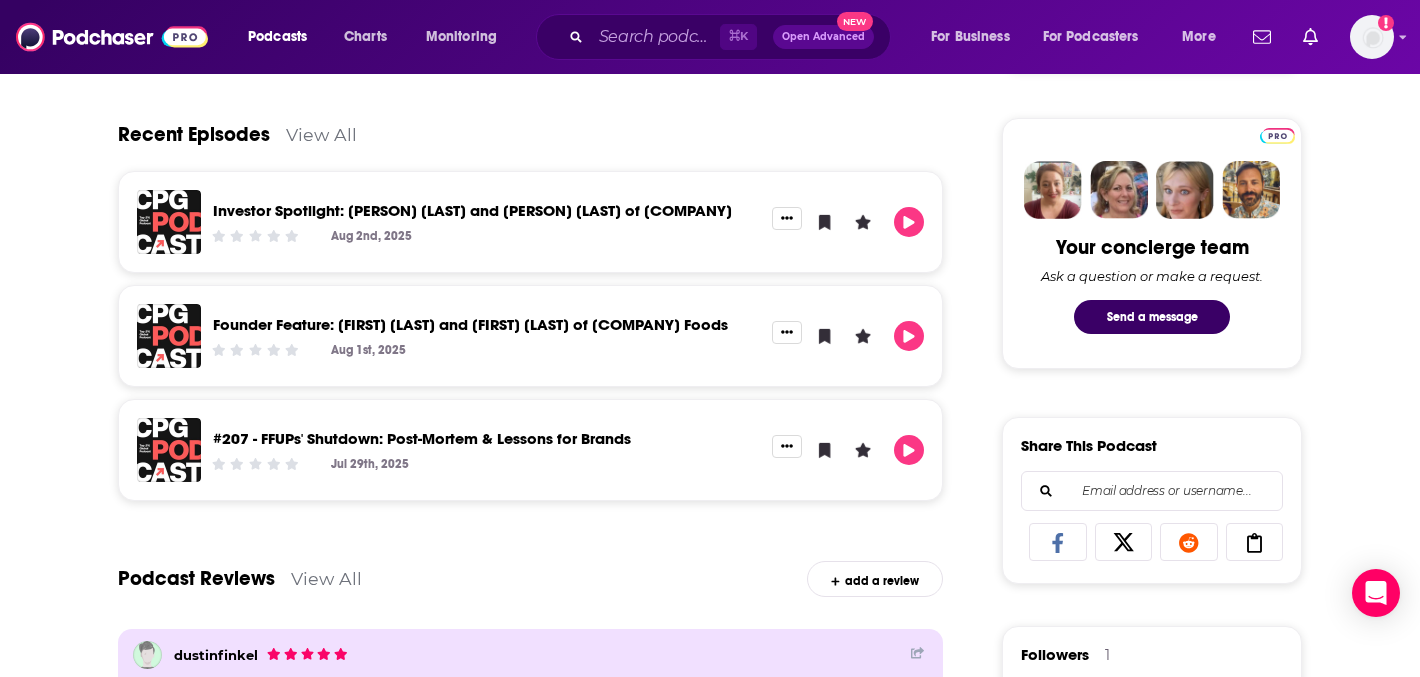 click on "⌘  K Open Advanced New" at bounding box center [713, 37] 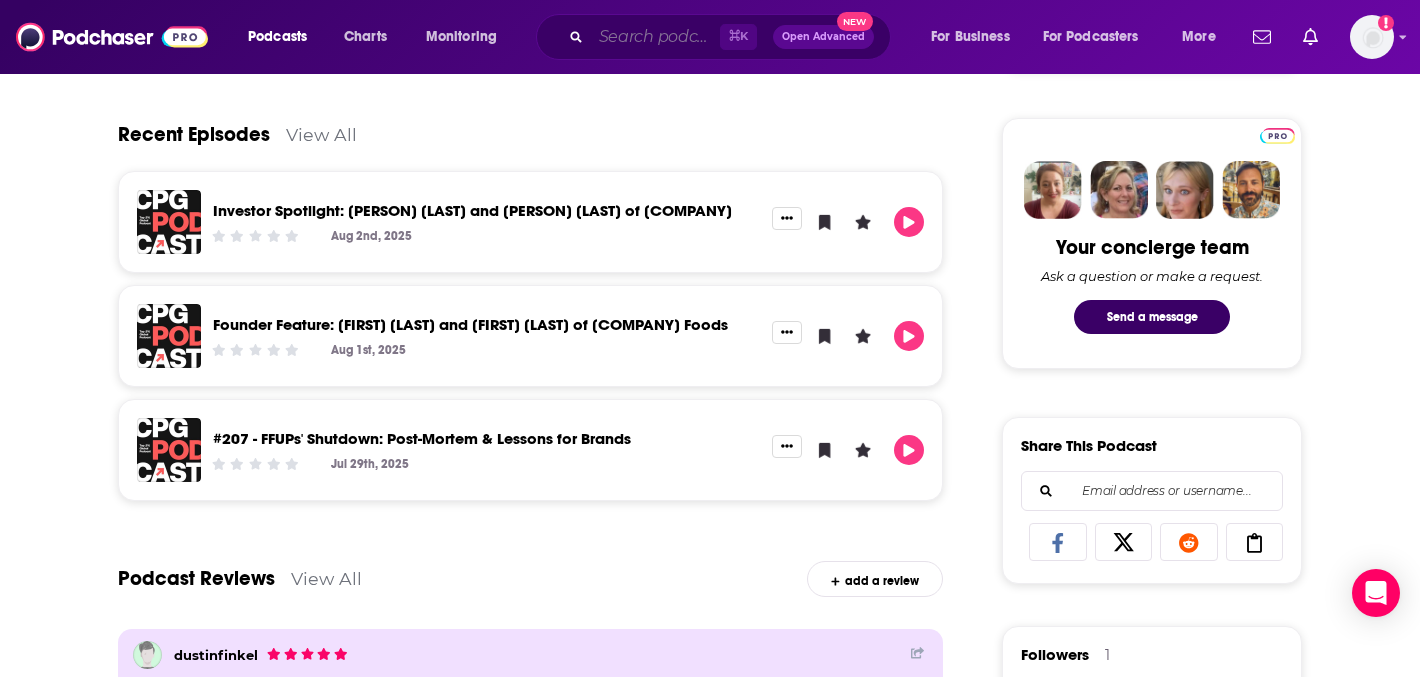 click at bounding box center [655, 37] 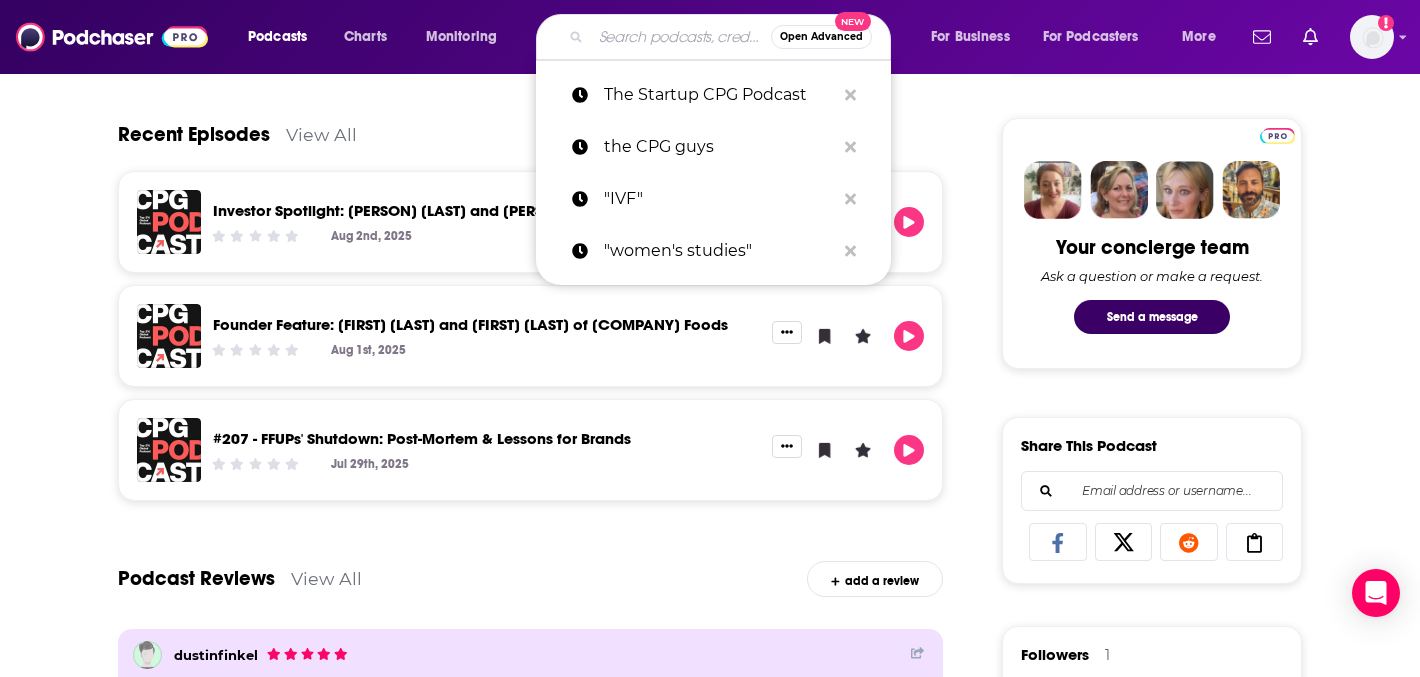 paste on "CPG Week by BevNet" 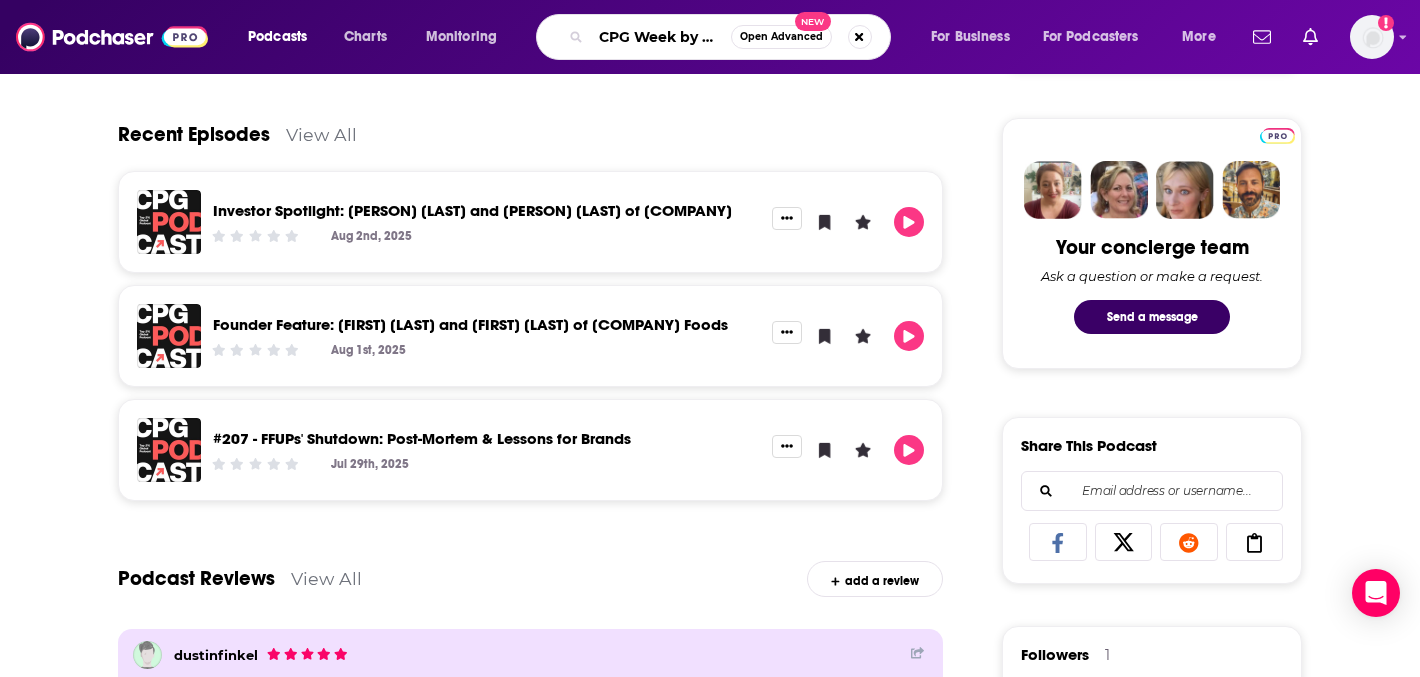 scroll, scrollTop: 0, scrollLeft: 35, axis: horizontal 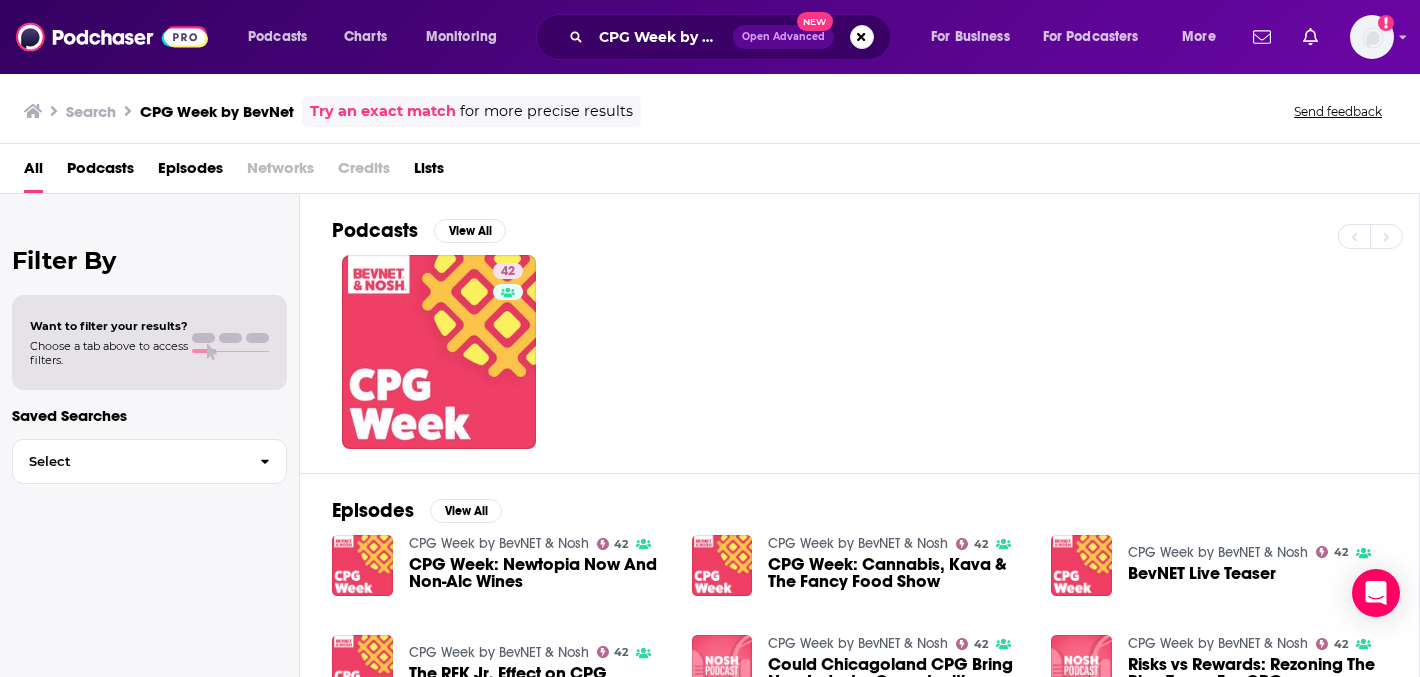 click on "CPG Week by BevNET & Nosh" at bounding box center [499, 543] 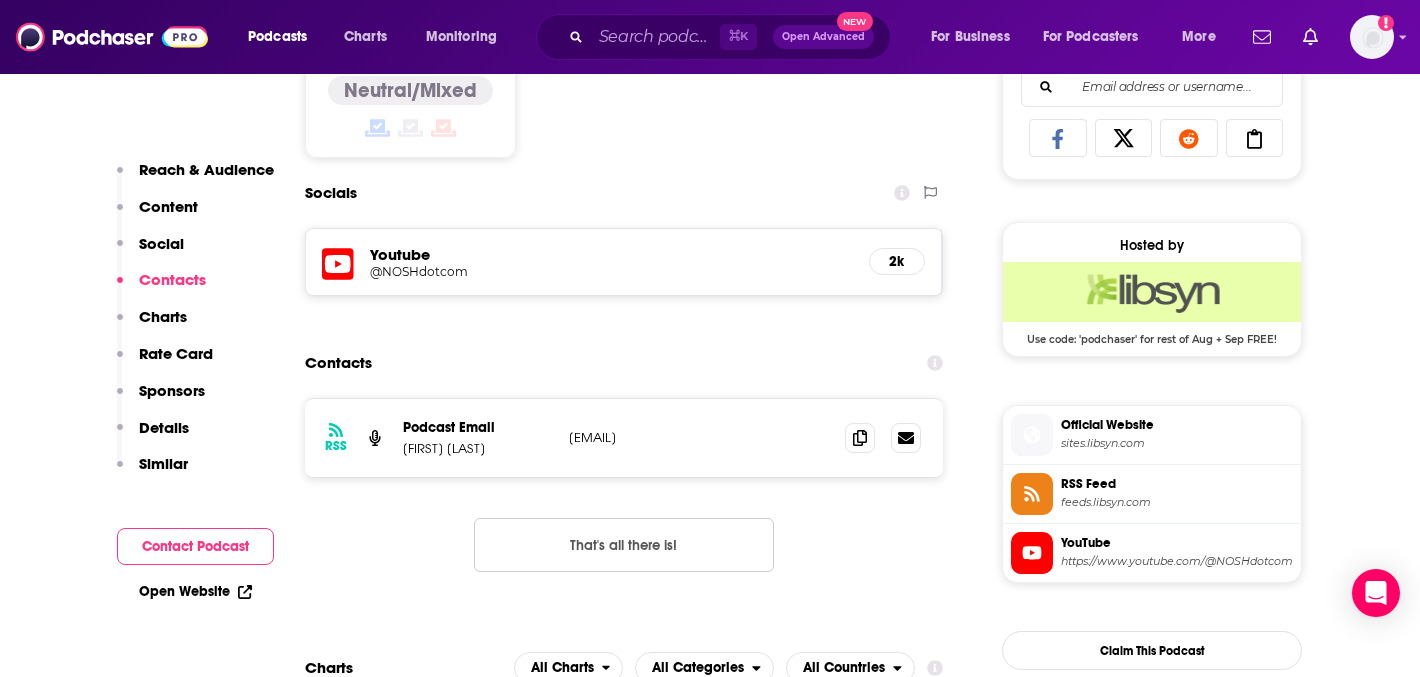 scroll, scrollTop: 1318, scrollLeft: 0, axis: vertical 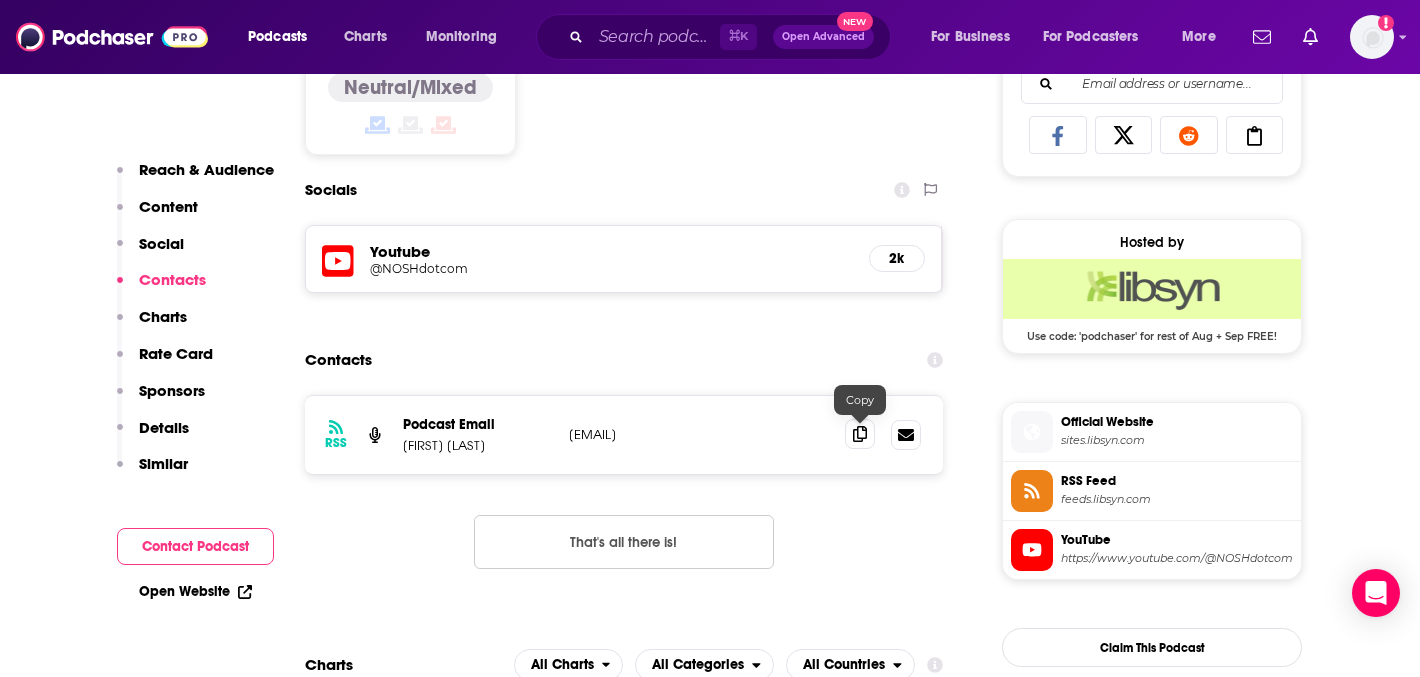 click 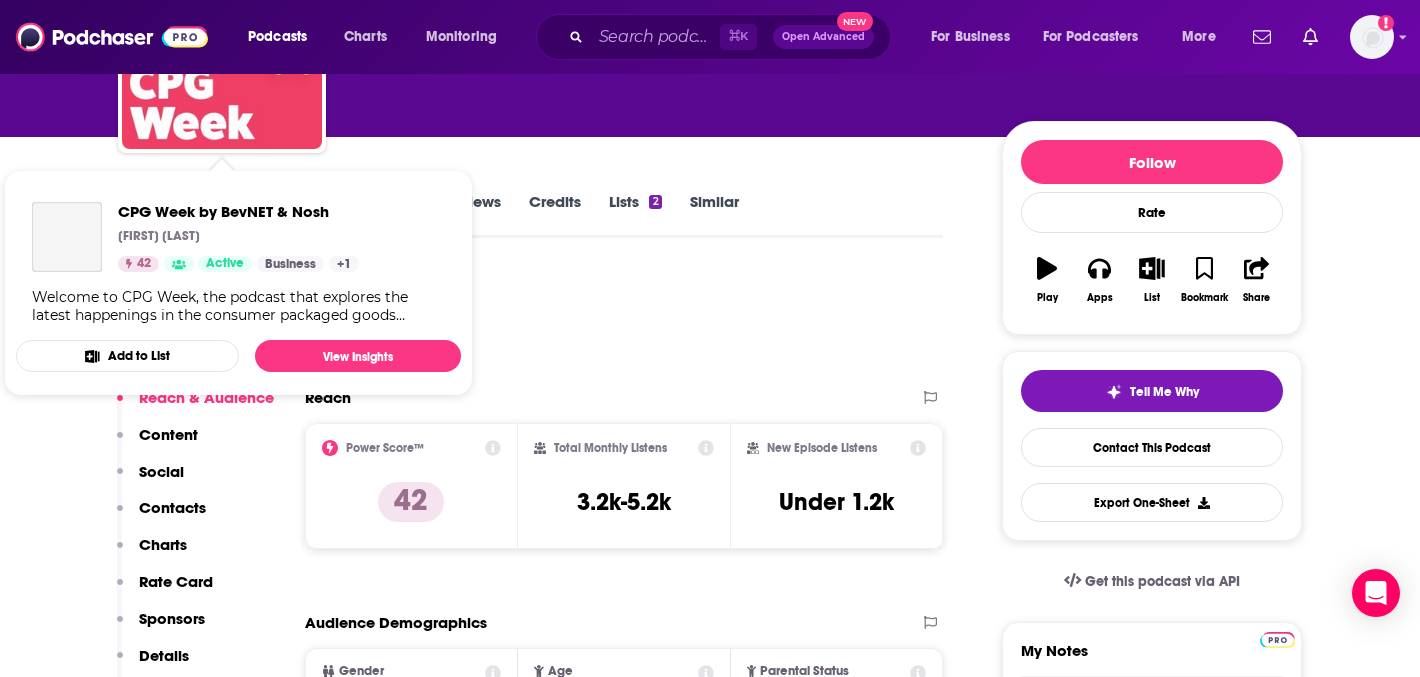 scroll, scrollTop: 0, scrollLeft: 0, axis: both 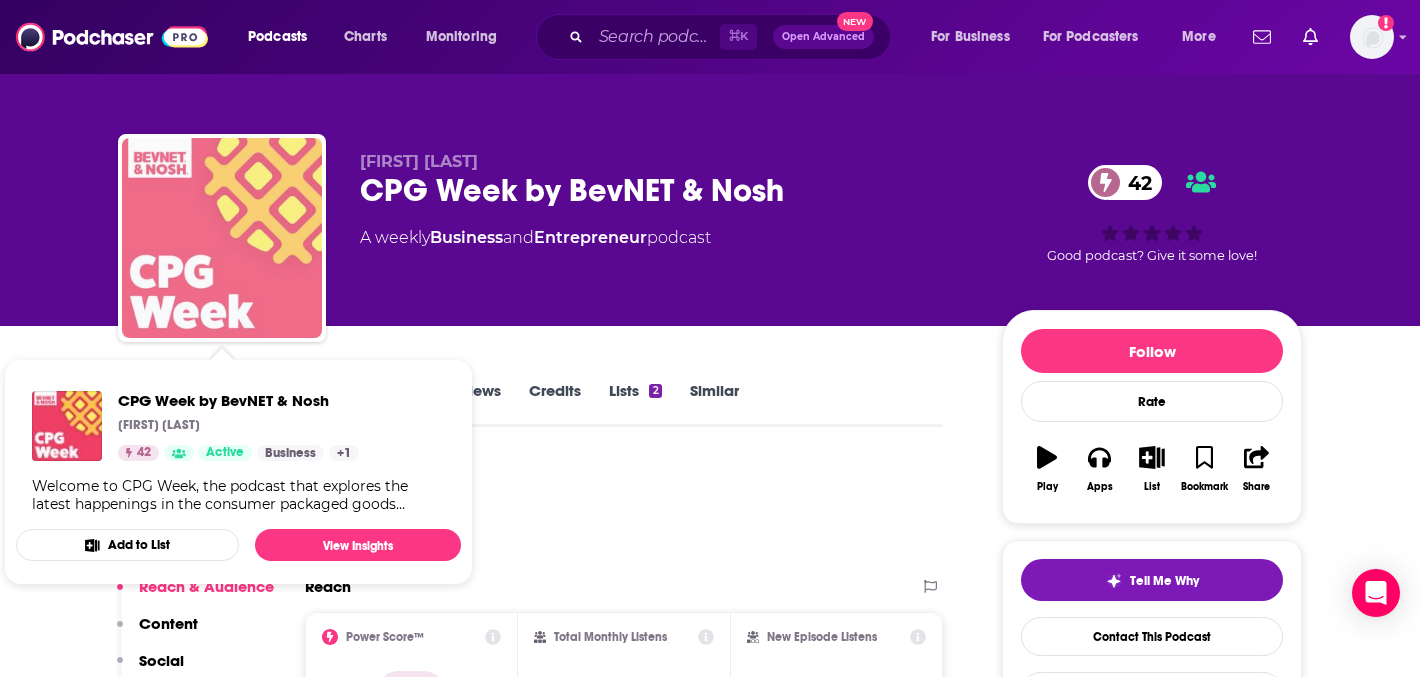 click at bounding box center [222, 238] 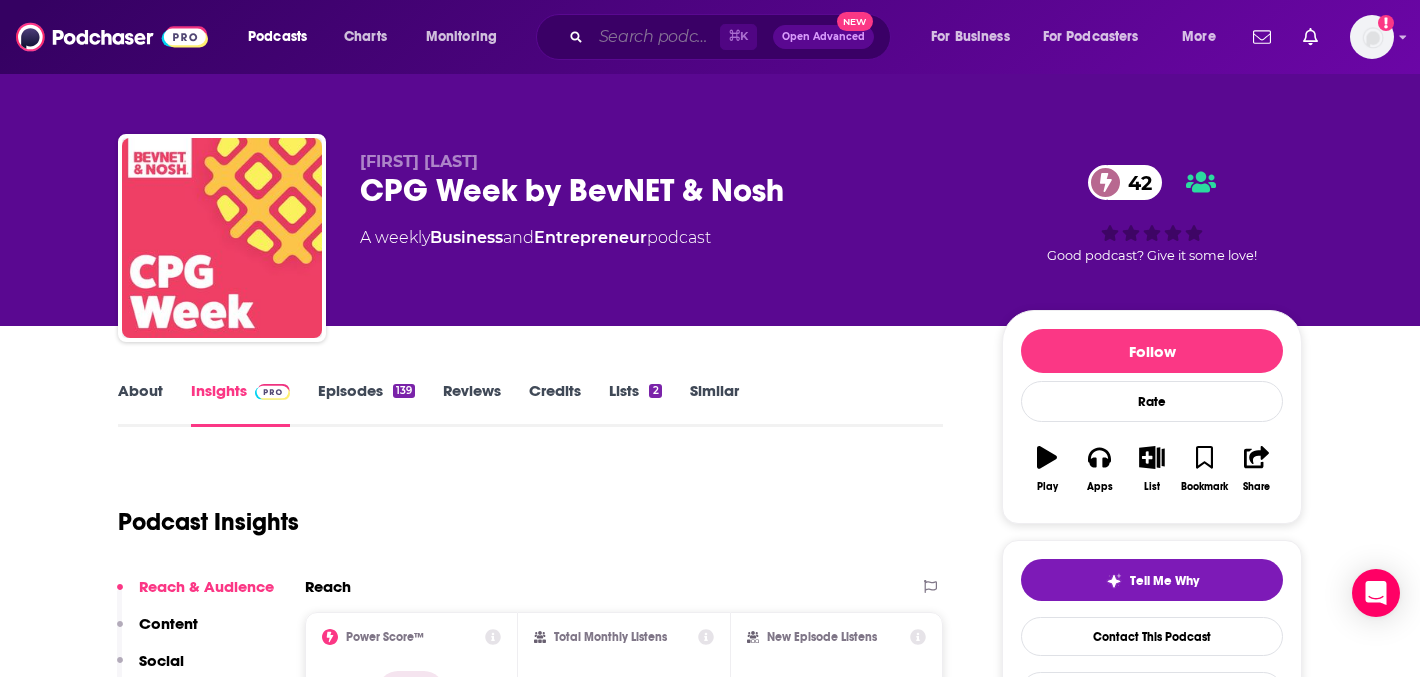 click at bounding box center [655, 37] 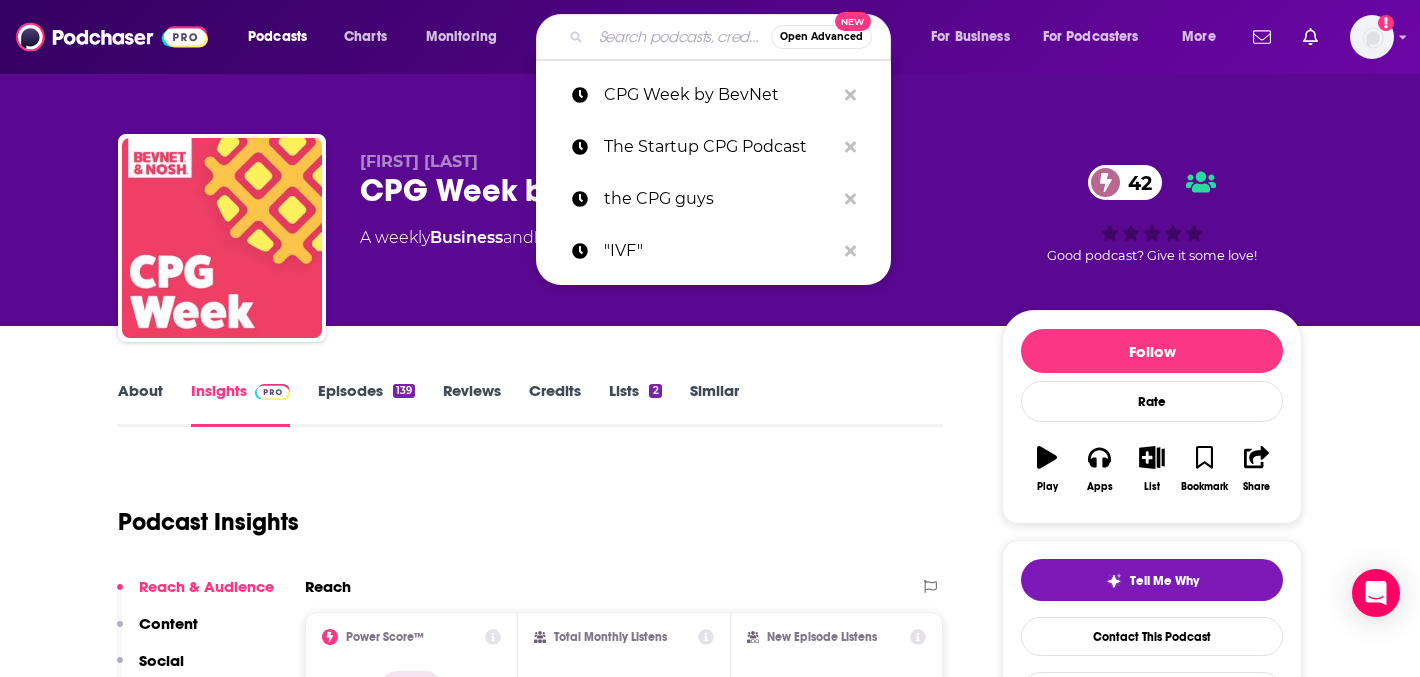 paste on "CPG Insiders" 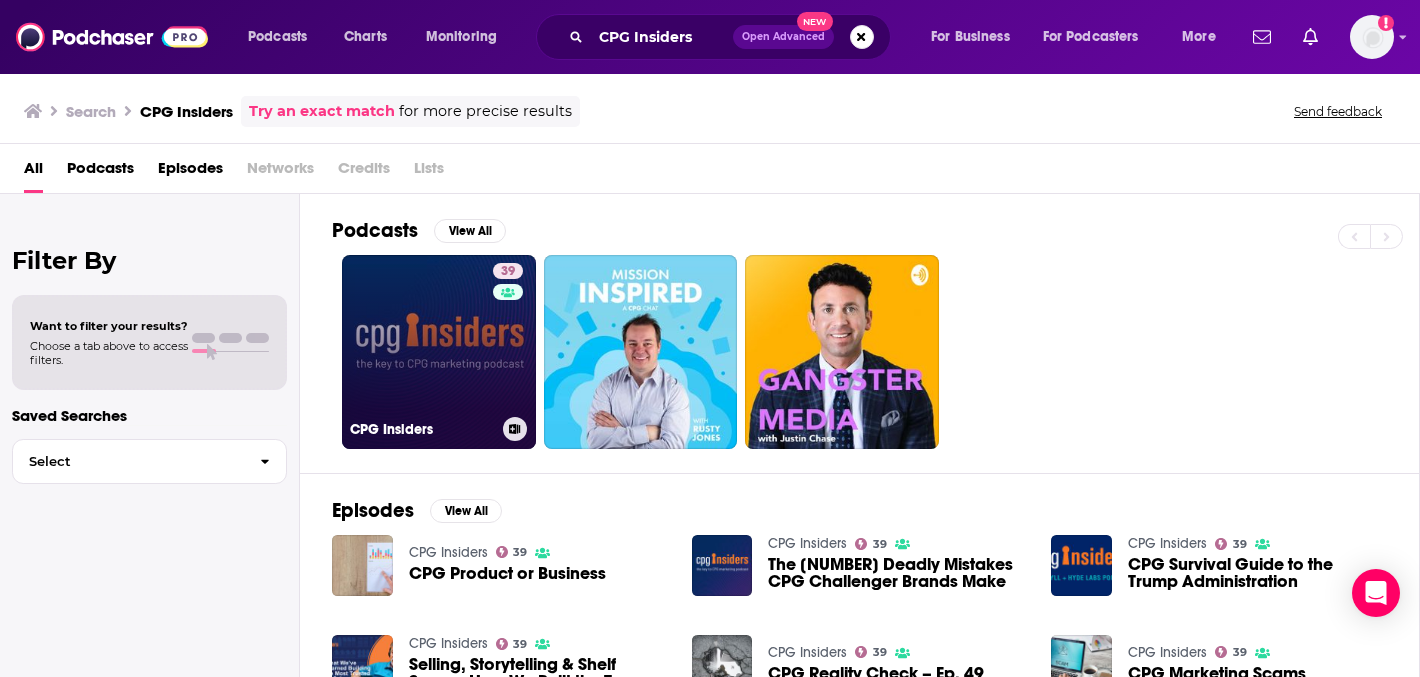 click on "39 CPG Insiders" at bounding box center (439, 352) 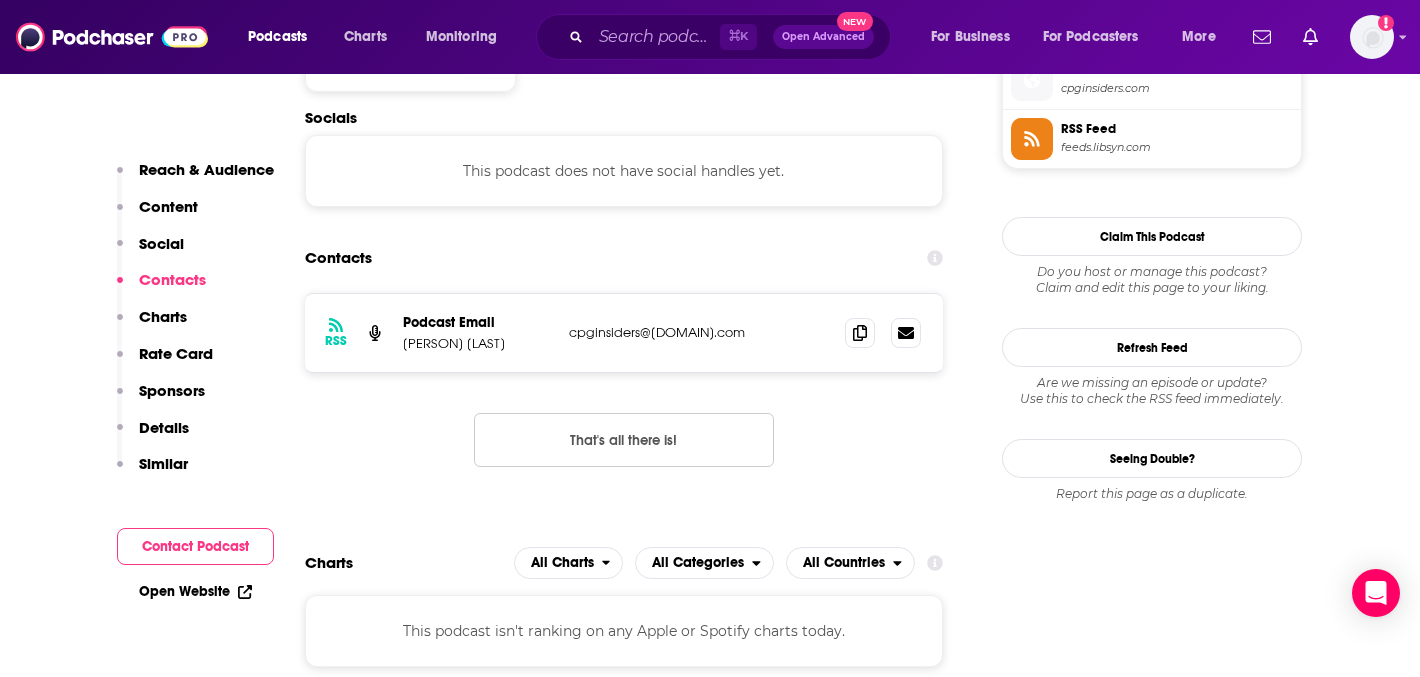scroll, scrollTop: 1672, scrollLeft: 0, axis: vertical 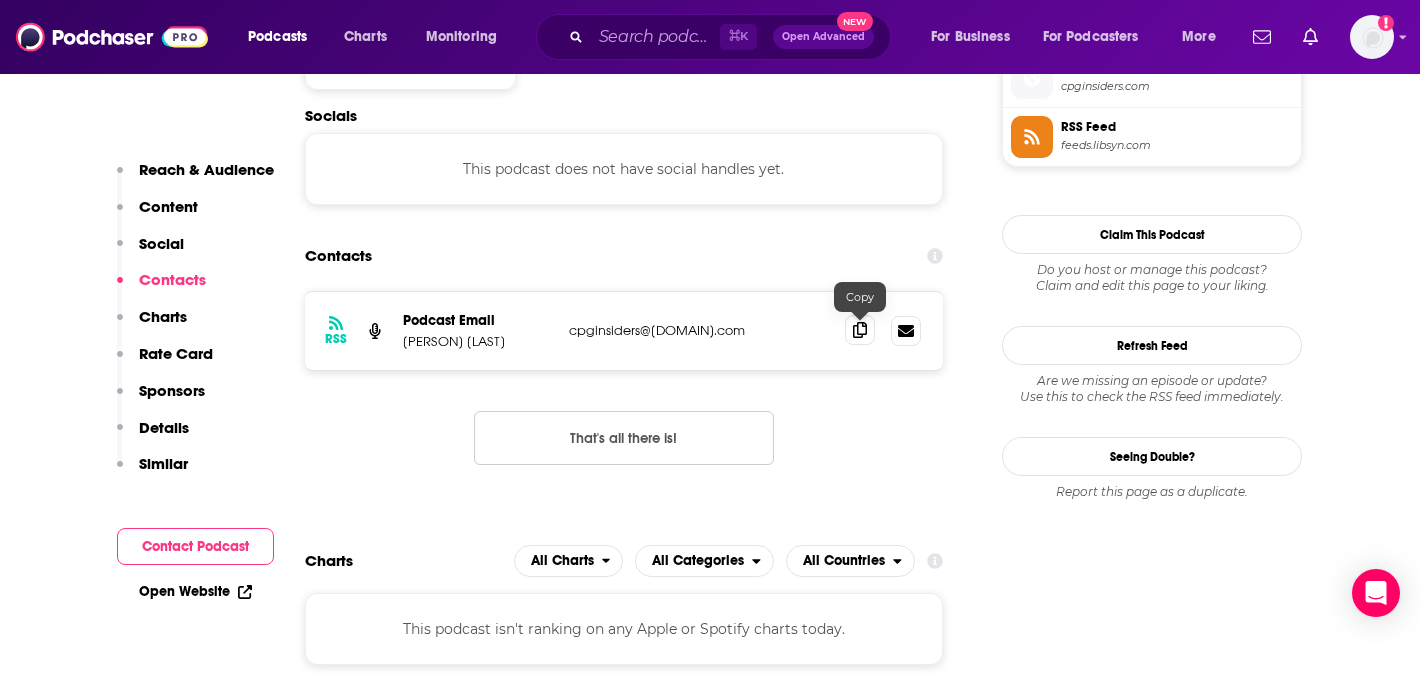 click 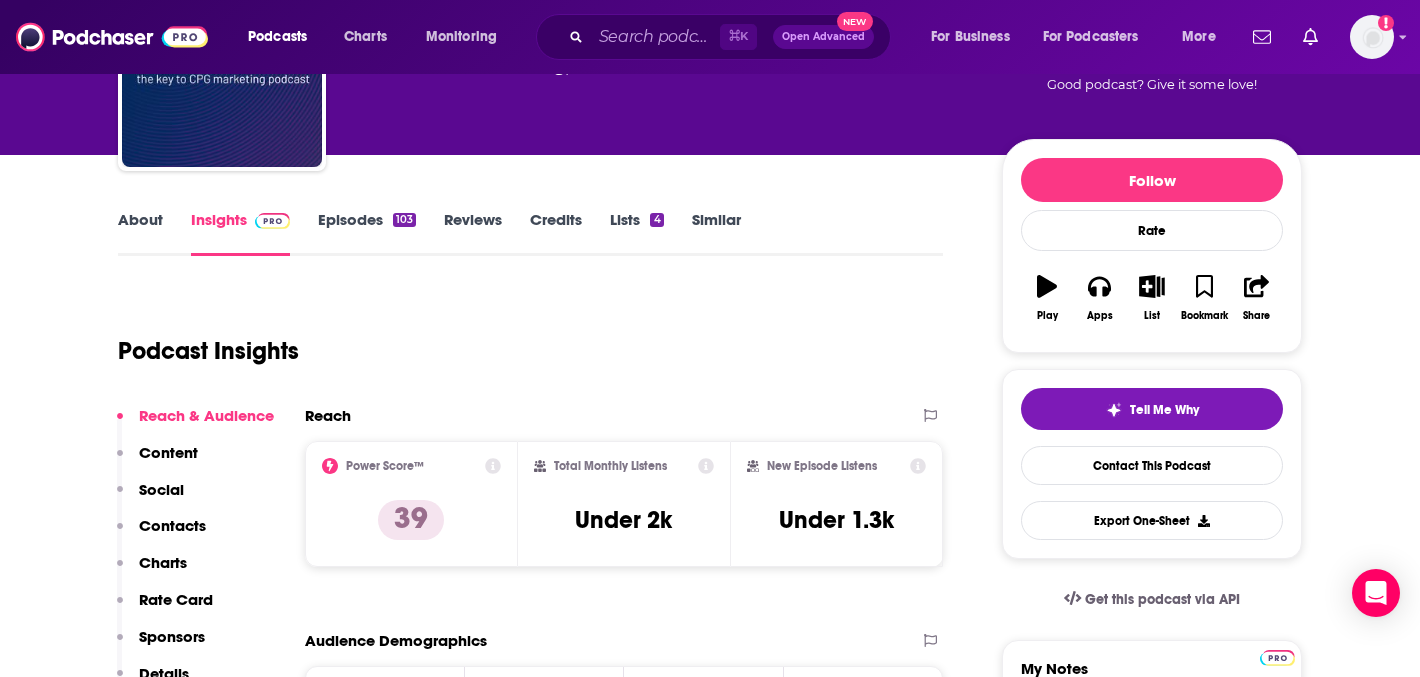 scroll, scrollTop: 157, scrollLeft: 0, axis: vertical 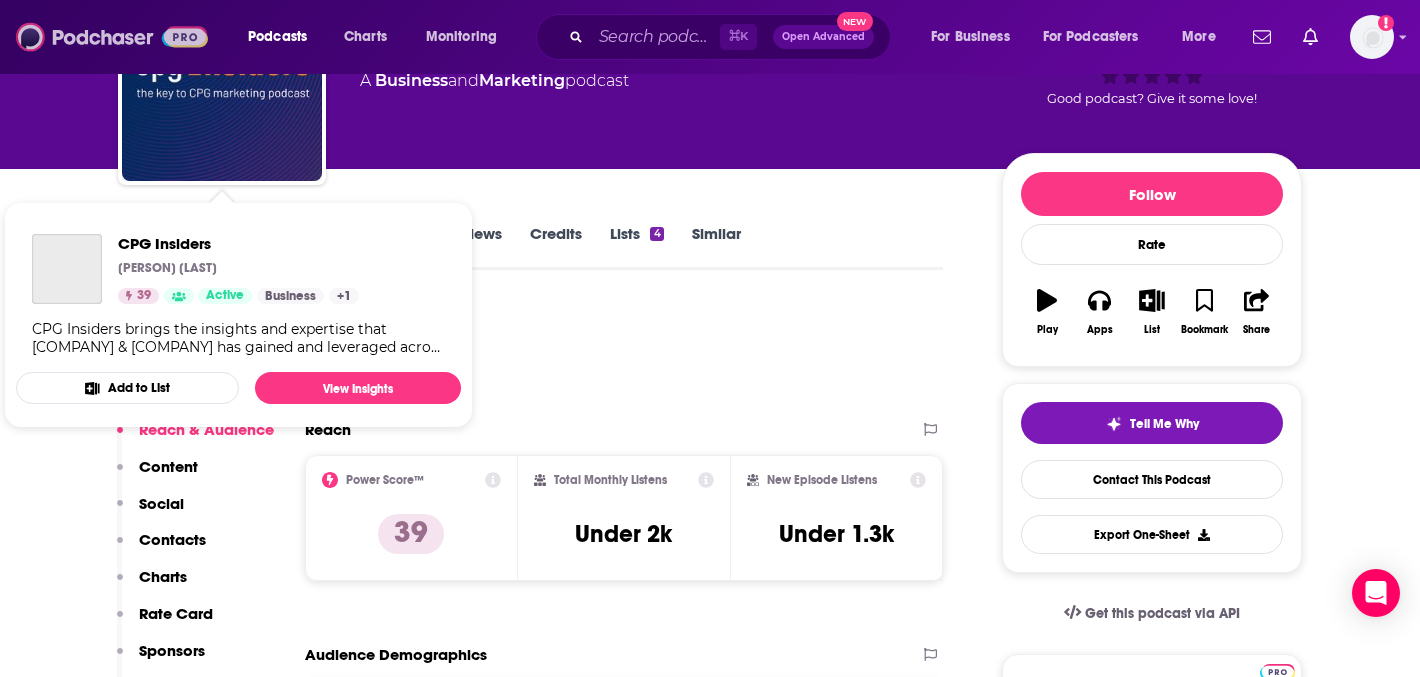 click at bounding box center (112, 37) 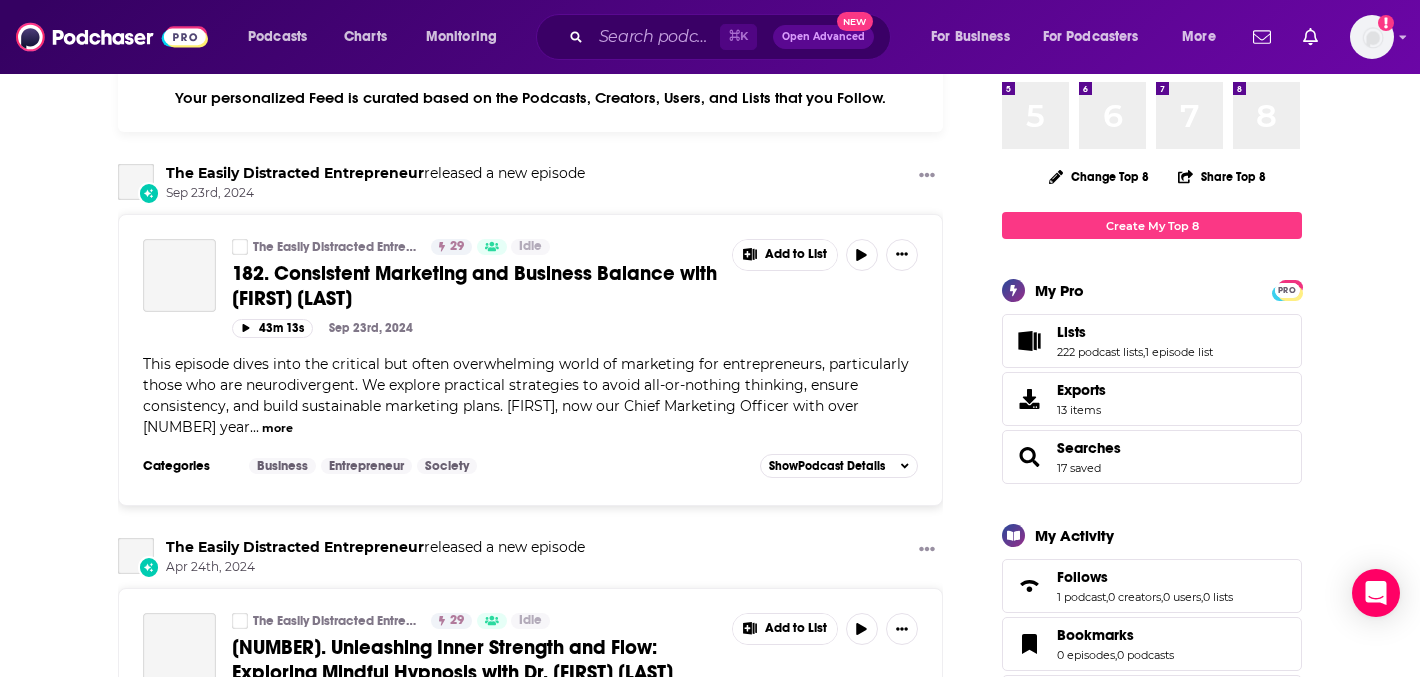 scroll, scrollTop: 0, scrollLeft: 0, axis: both 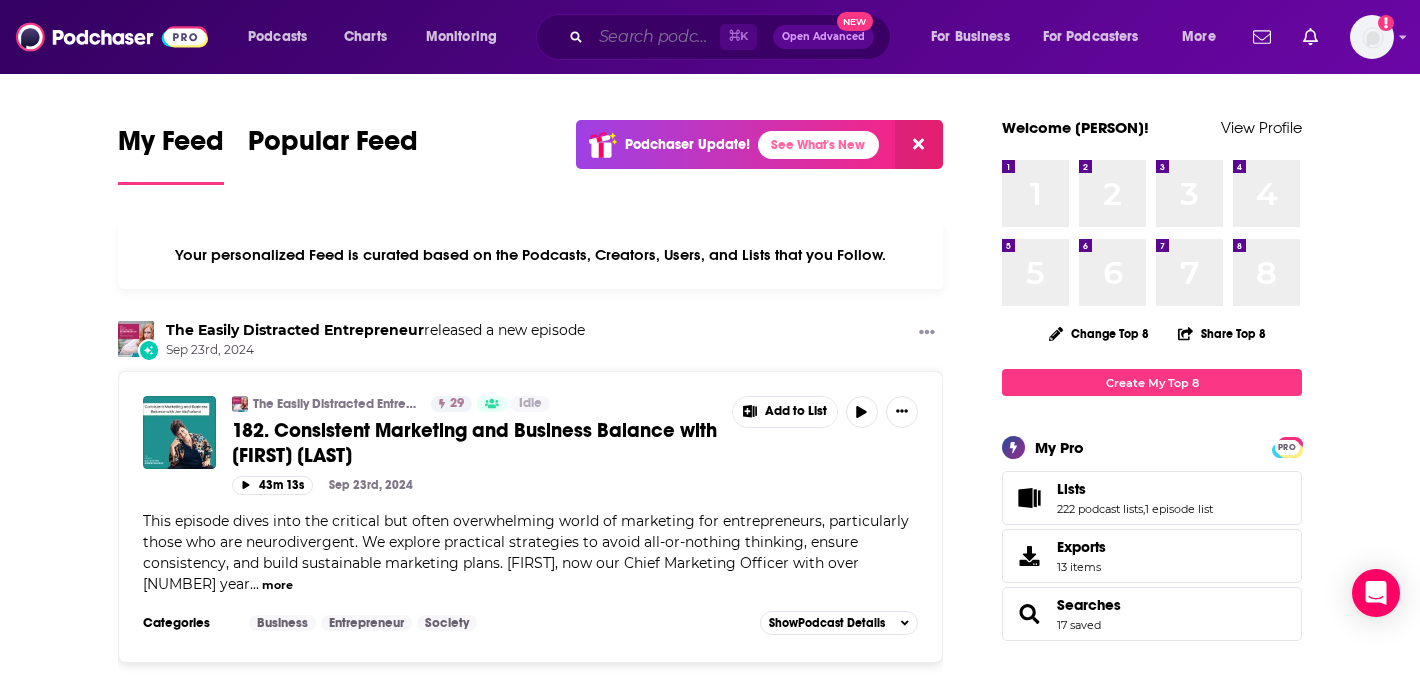 click at bounding box center [655, 37] 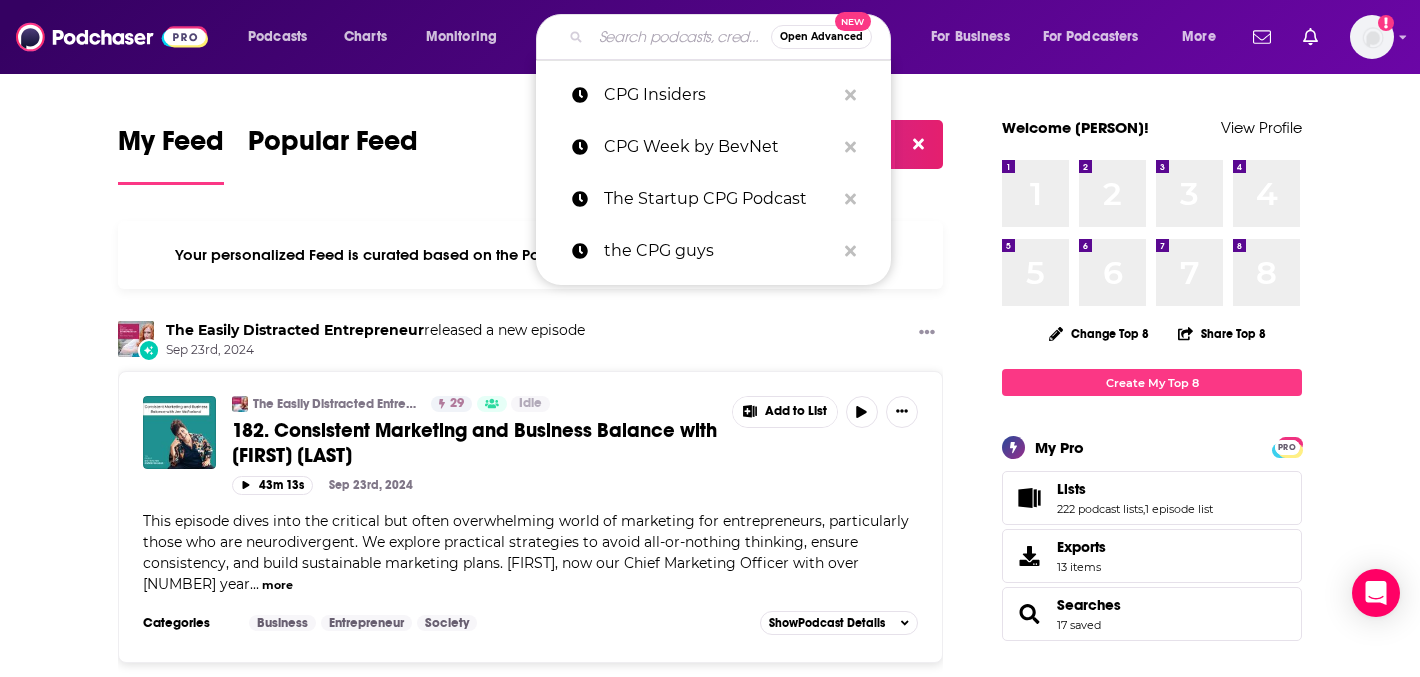 paste on "Taste Radio by BevNet" 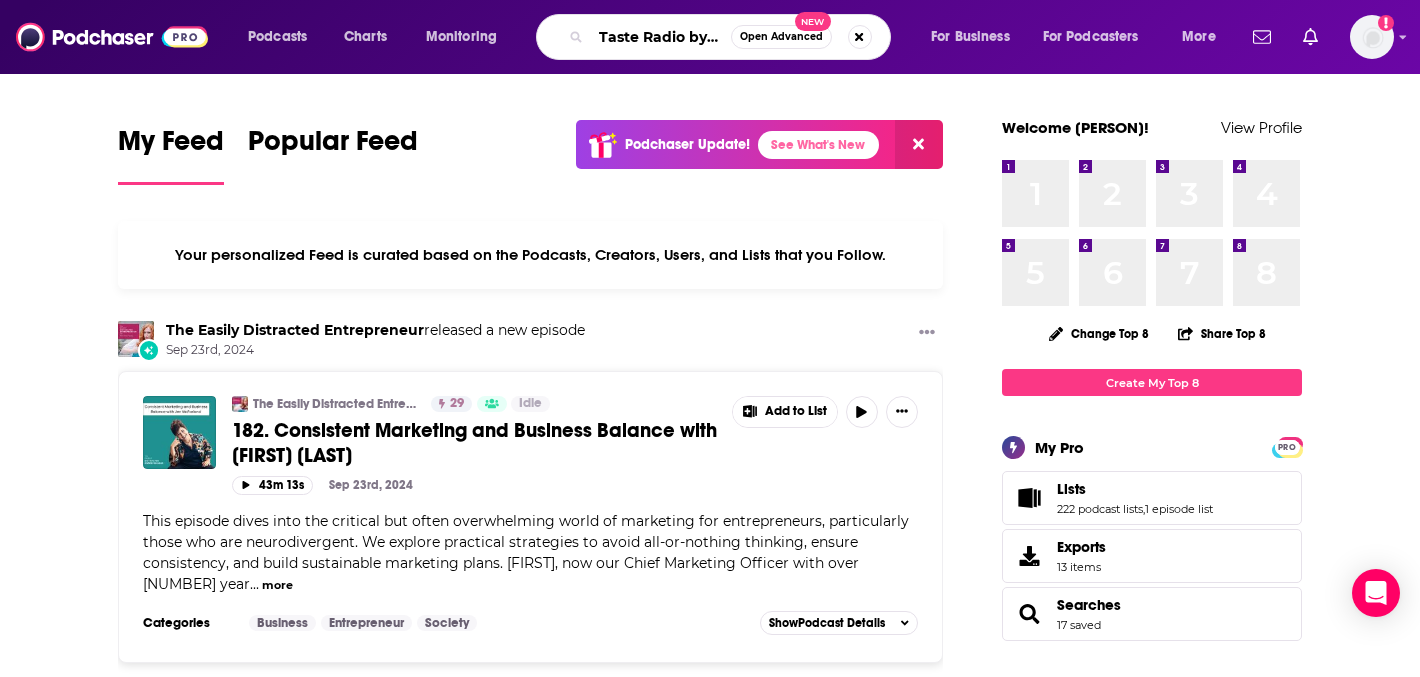 scroll, scrollTop: 0, scrollLeft: 43, axis: horizontal 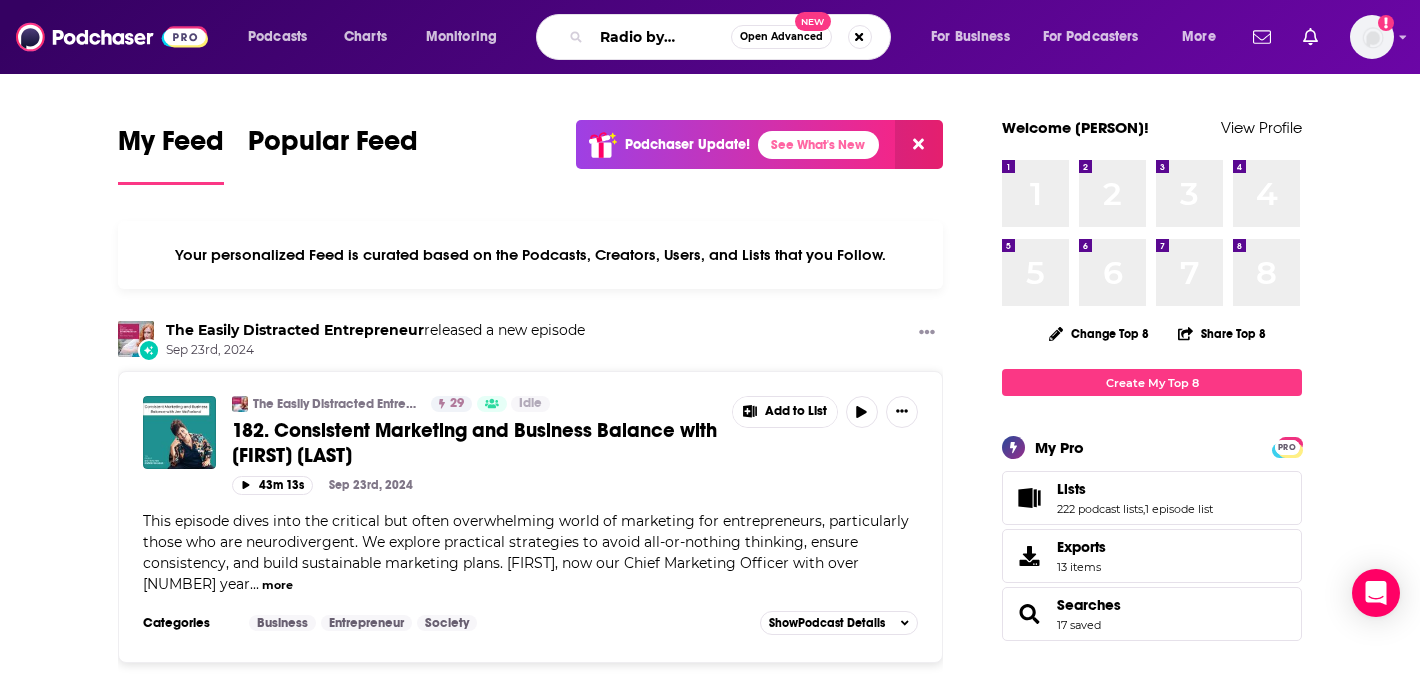 type on "Taste Radio by BevNet" 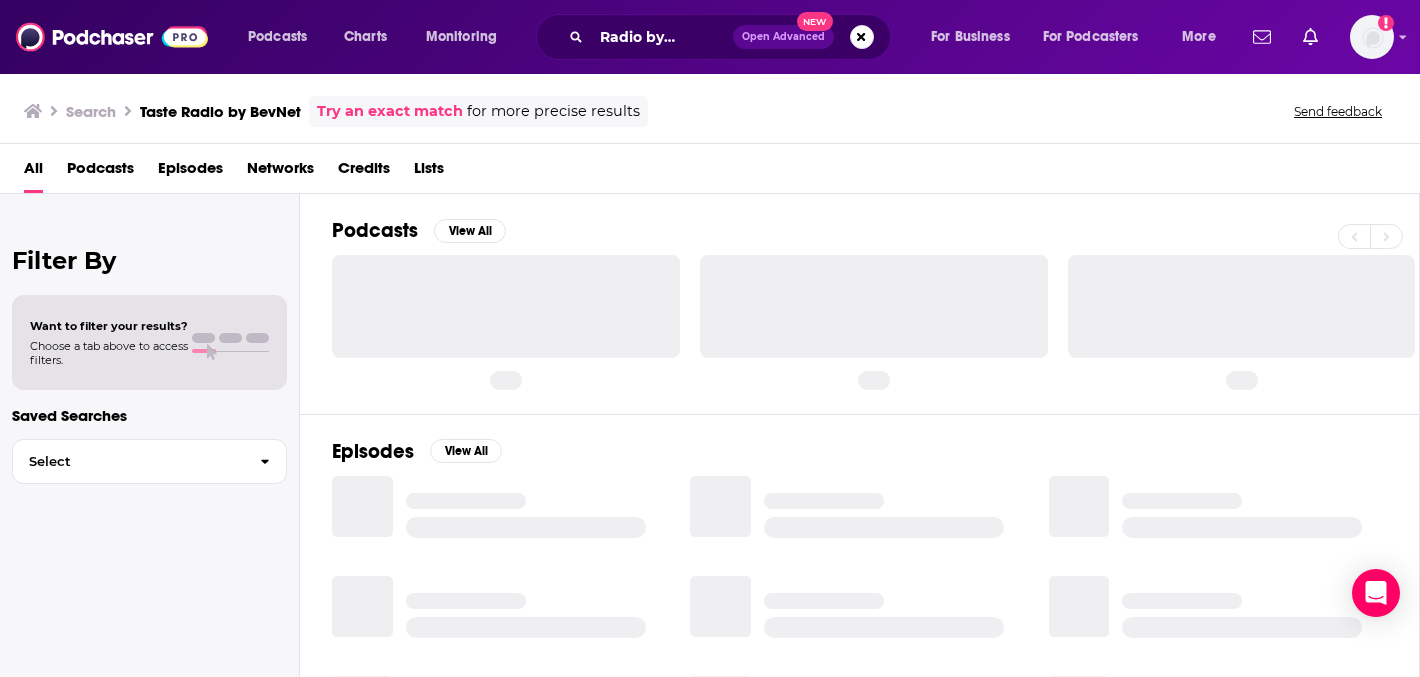 scroll, scrollTop: 0, scrollLeft: 0, axis: both 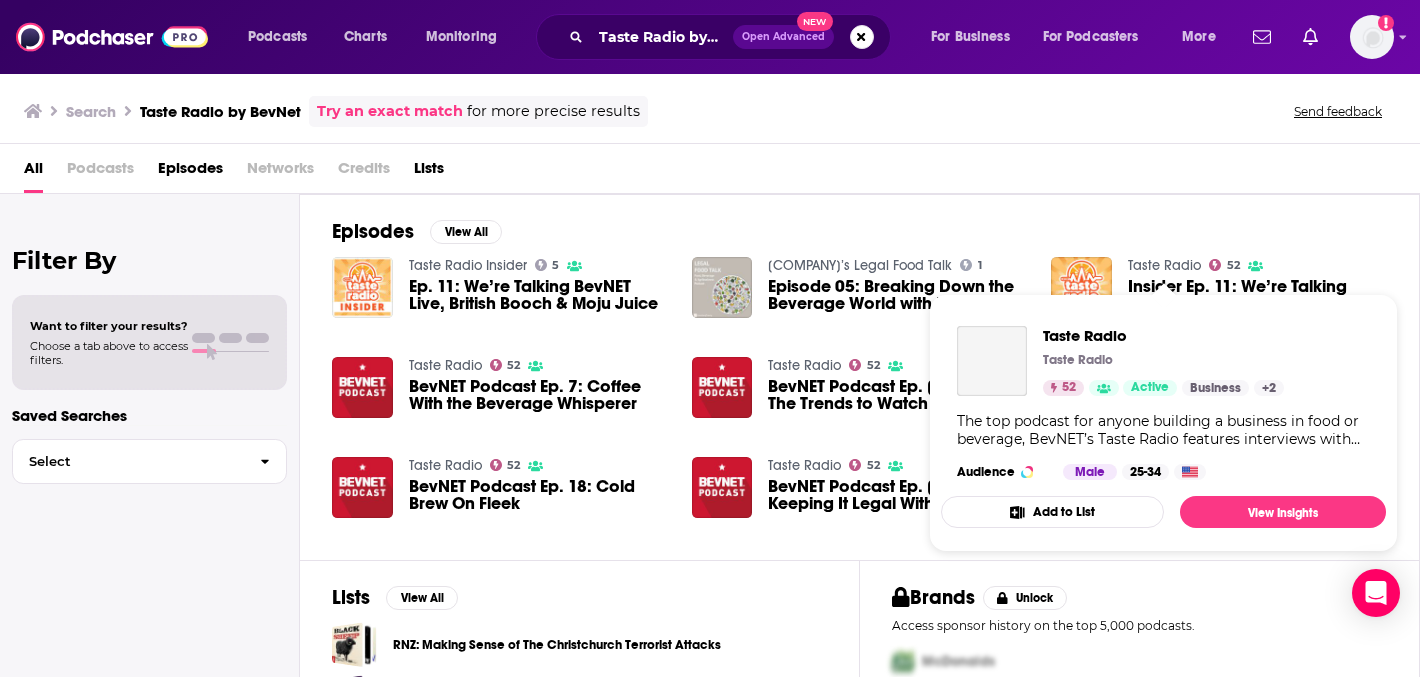 click on "Taste Radio" at bounding box center (1164, 265) 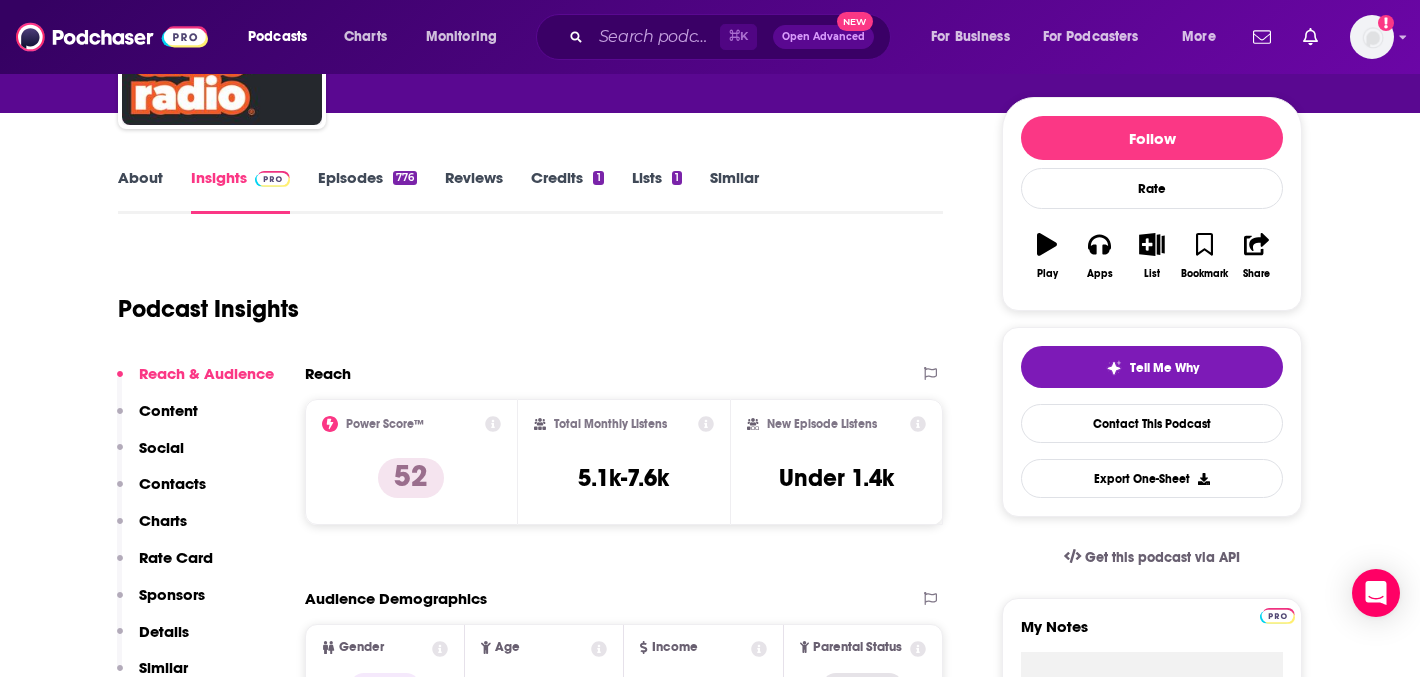 scroll, scrollTop: 0, scrollLeft: 0, axis: both 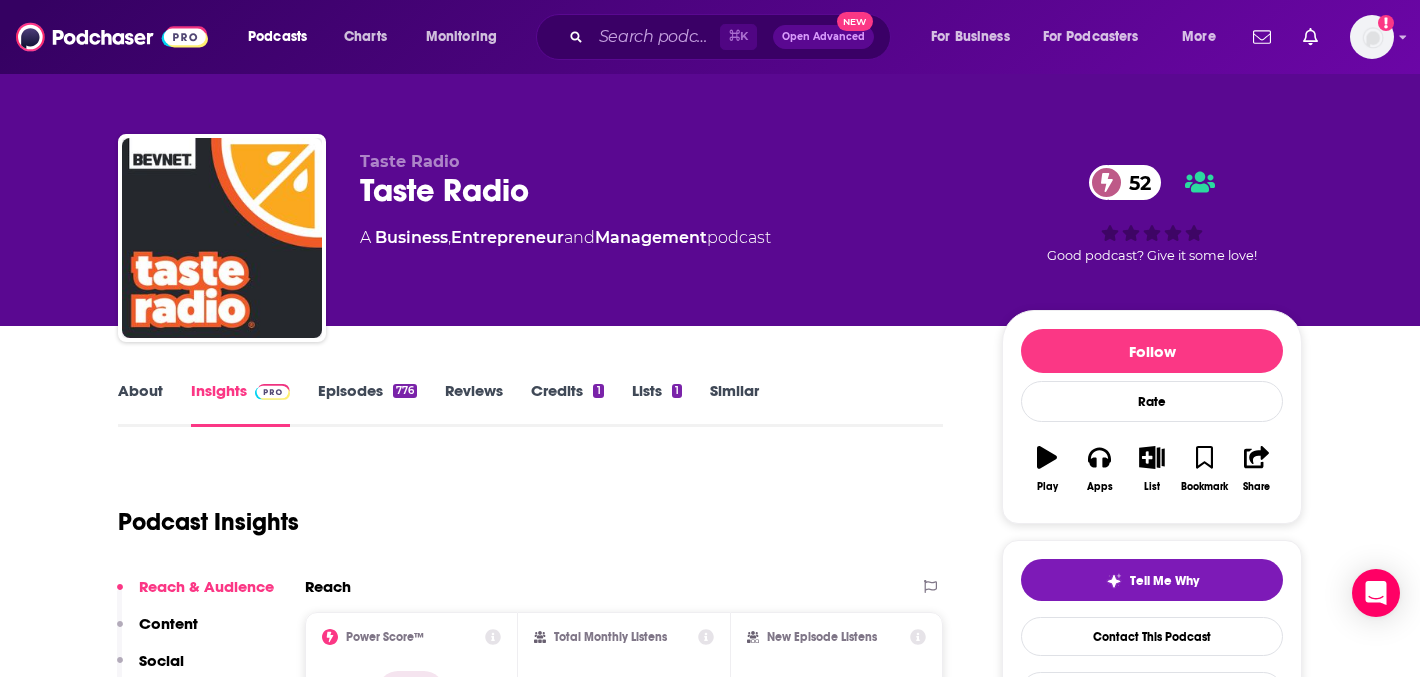 click on "About" at bounding box center [140, 404] 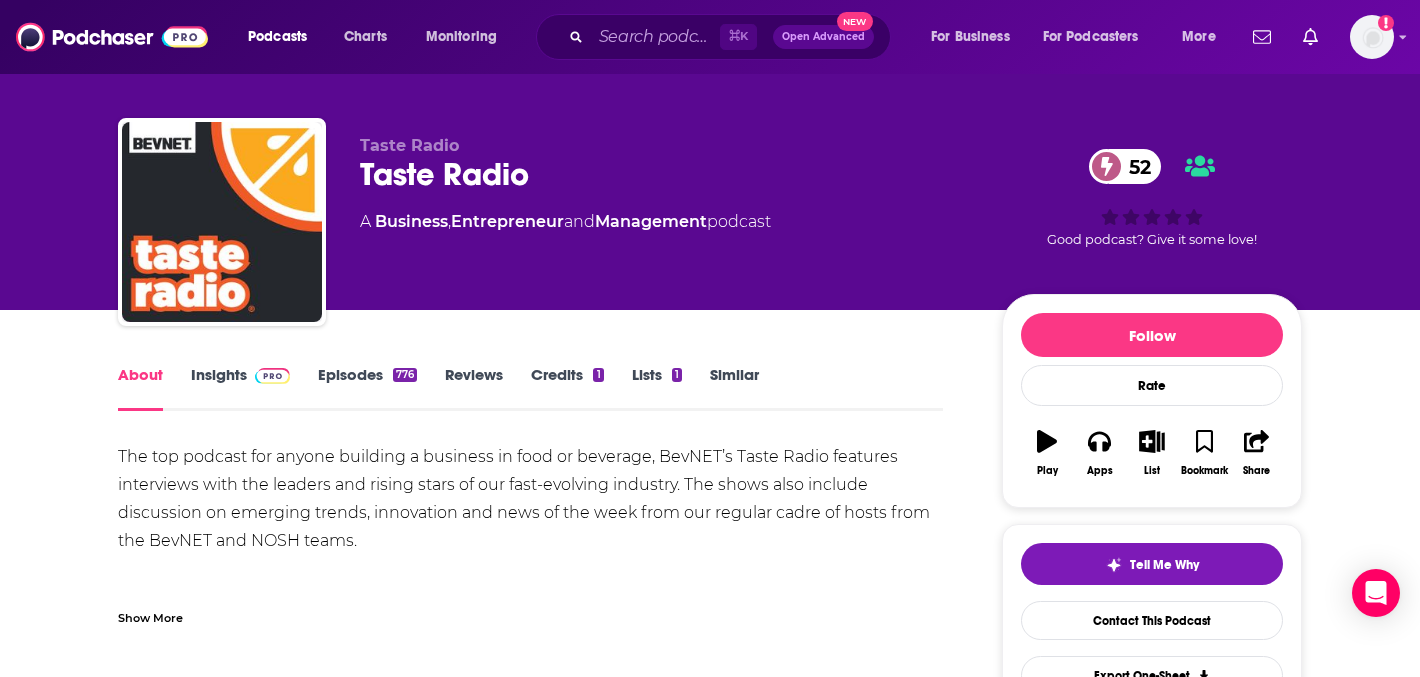 scroll, scrollTop: 0, scrollLeft: 0, axis: both 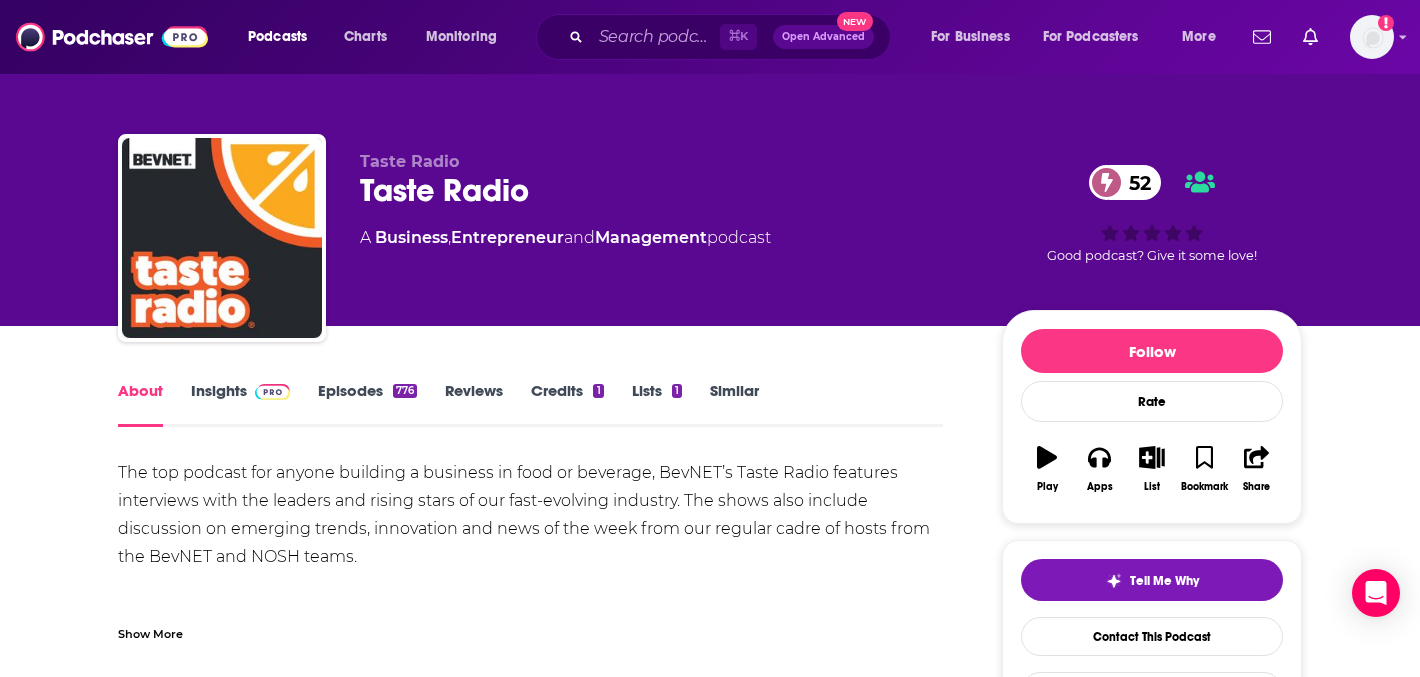click on "Insights" at bounding box center (240, 404) 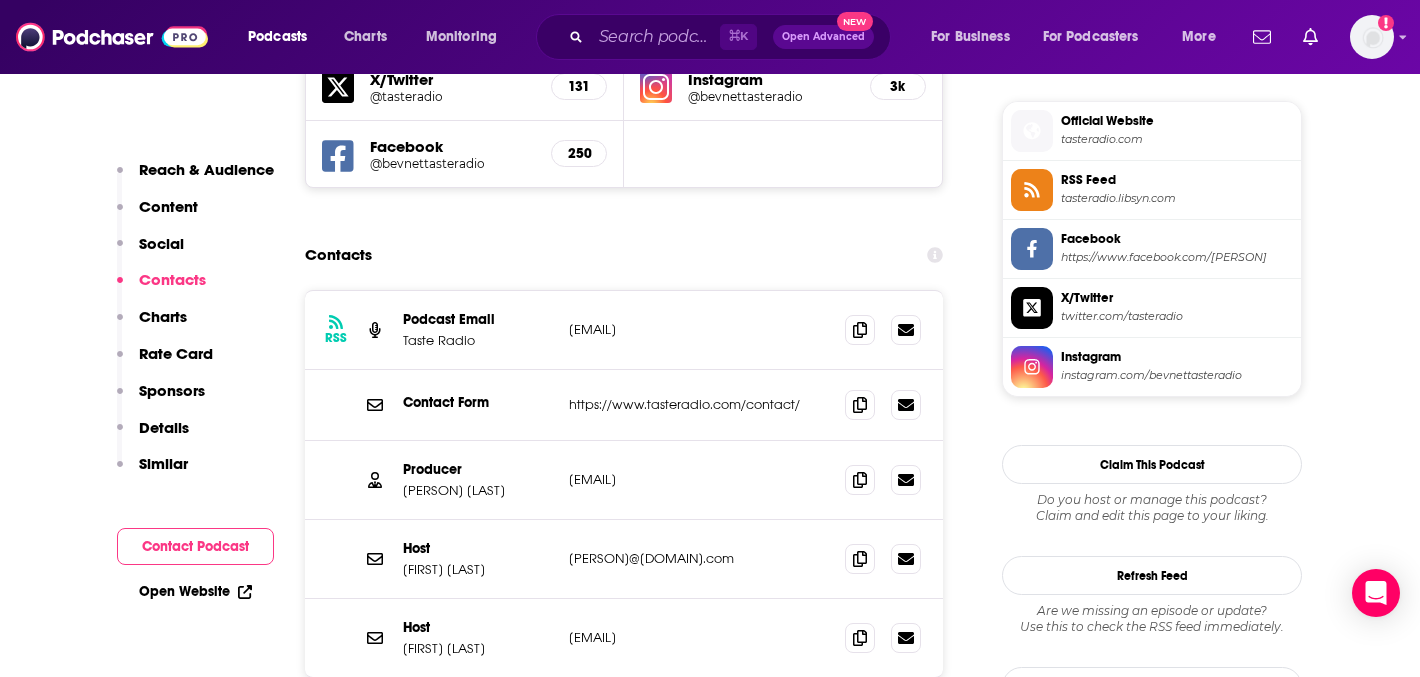 scroll, scrollTop: 1797, scrollLeft: 0, axis: vertical 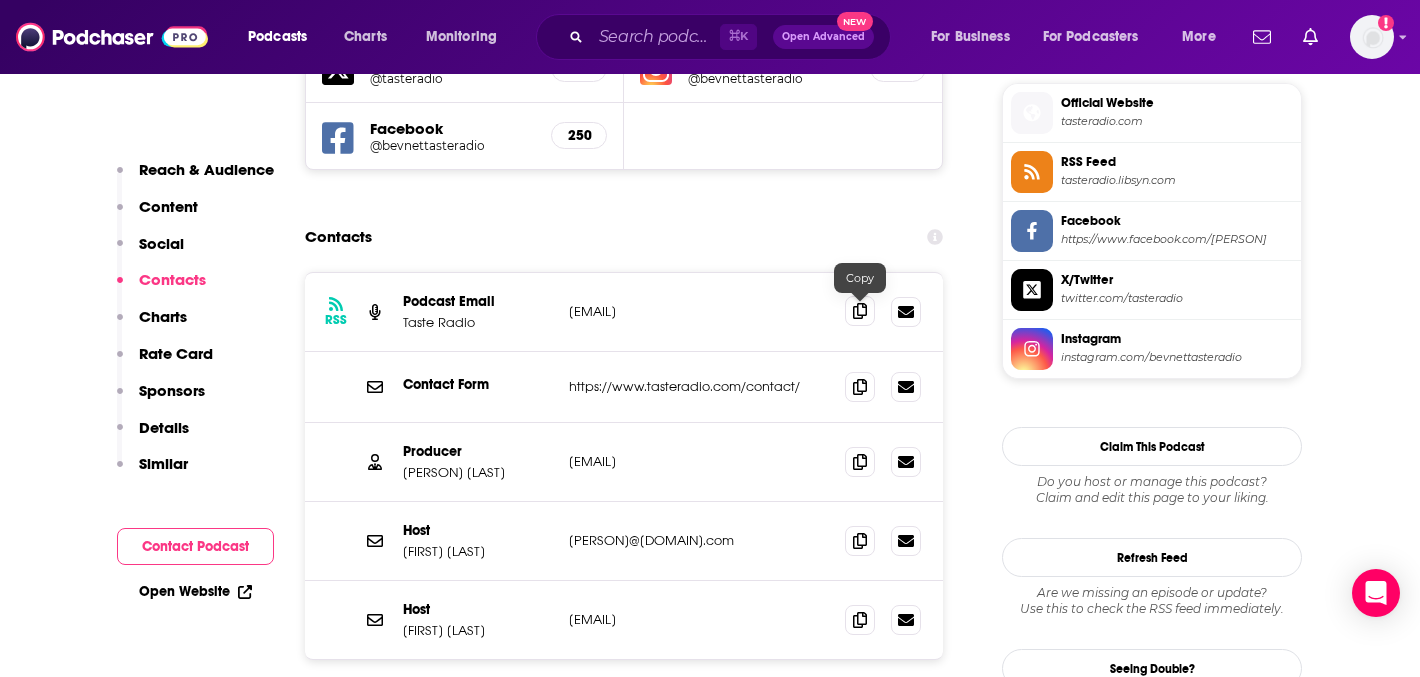 click 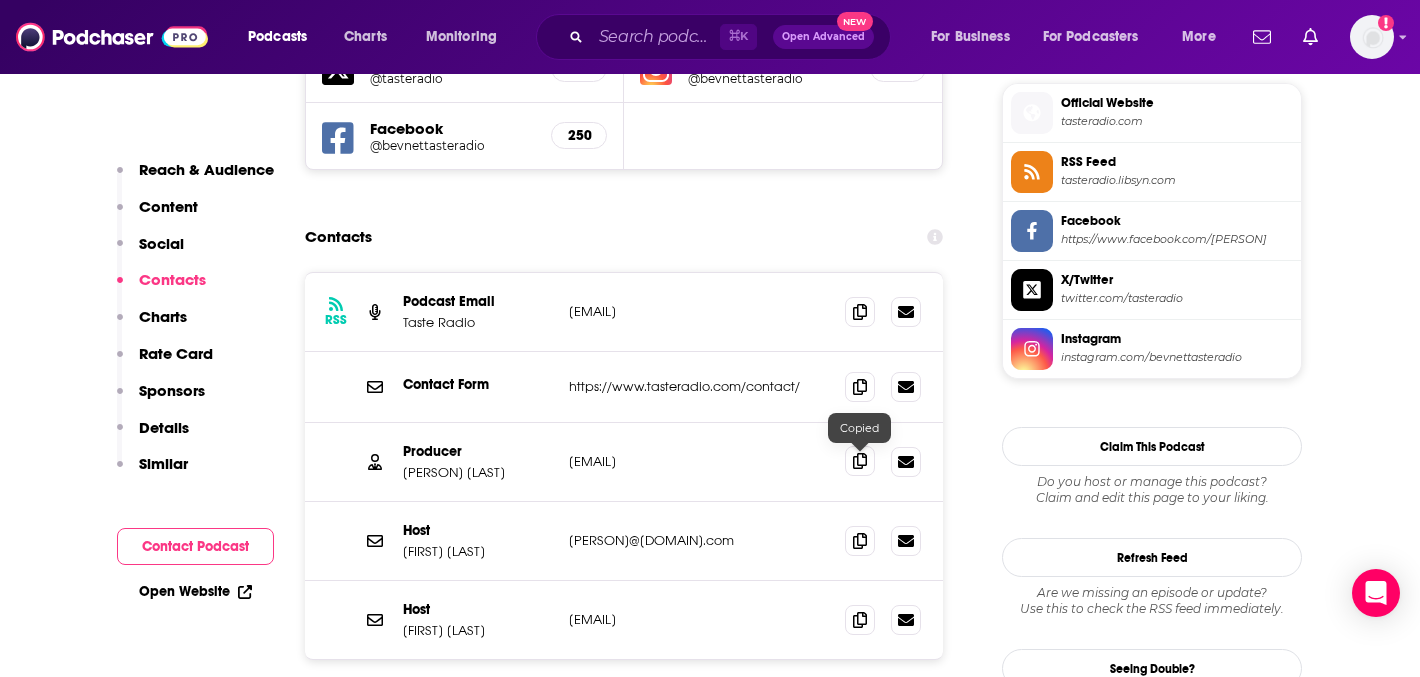 click at bounding box center [860, 461] 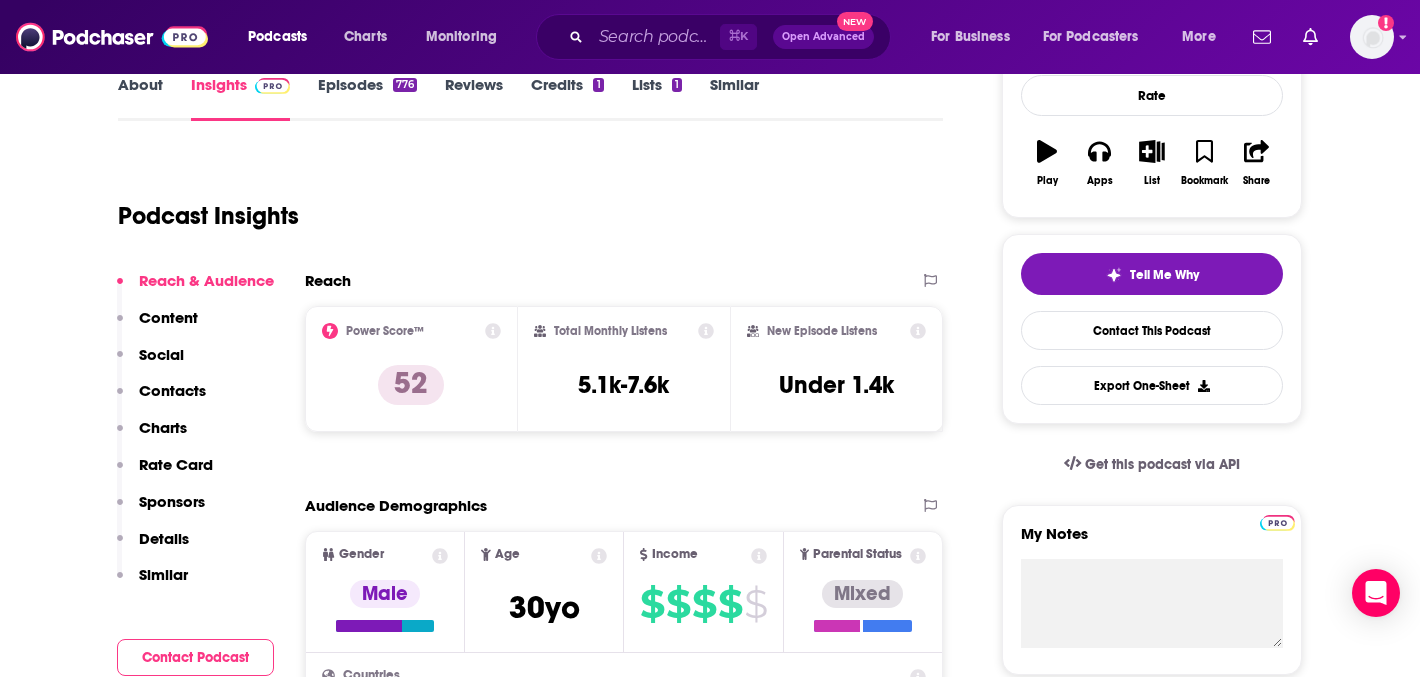 scroll, scrollTop: 0, scrollLeft: 0, axis: both 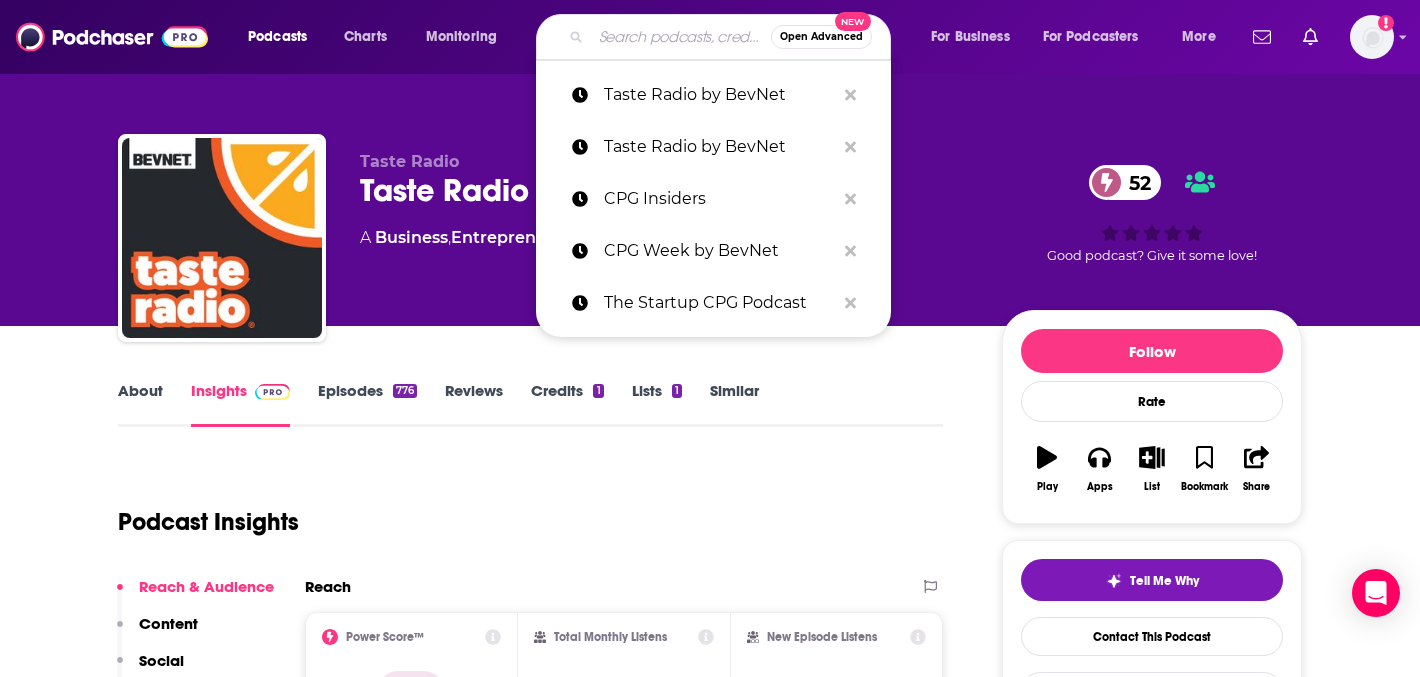 click at bounding box center [681, 37] 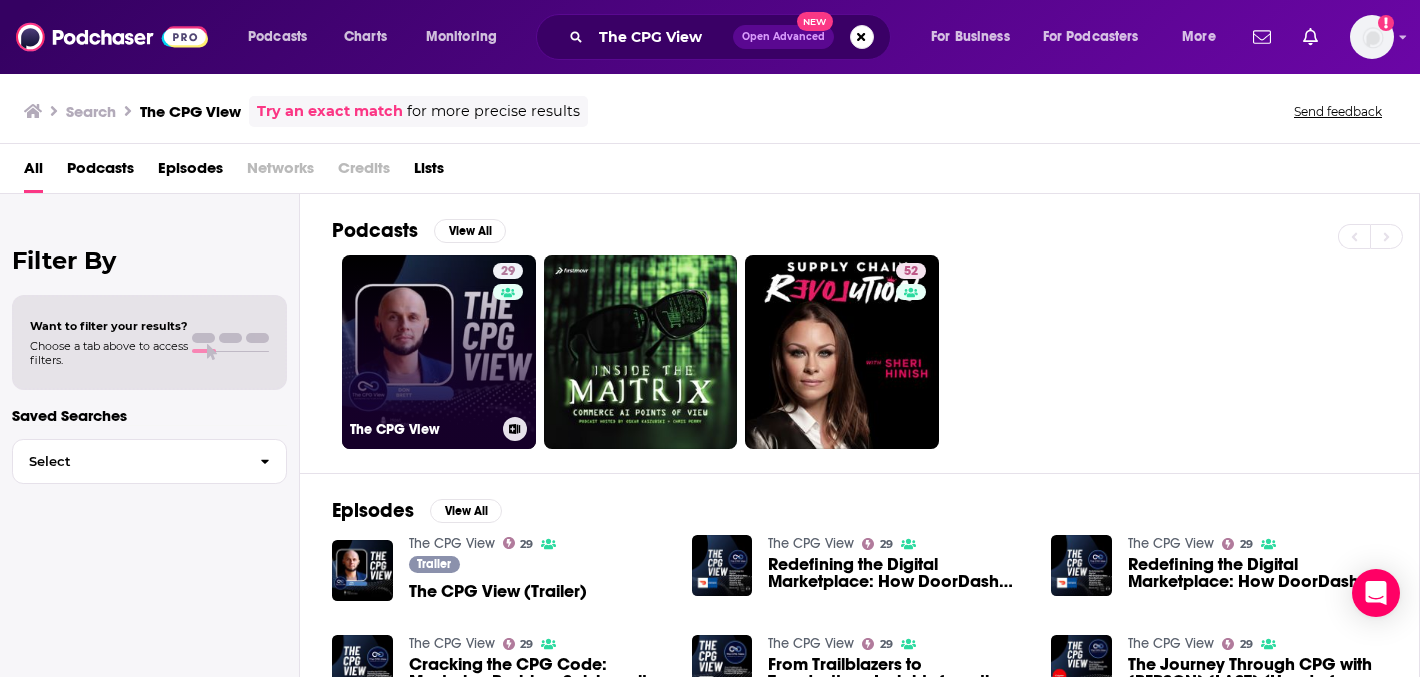 click on "[NUMBER] The CPG View" at bounding box center (439, 352) 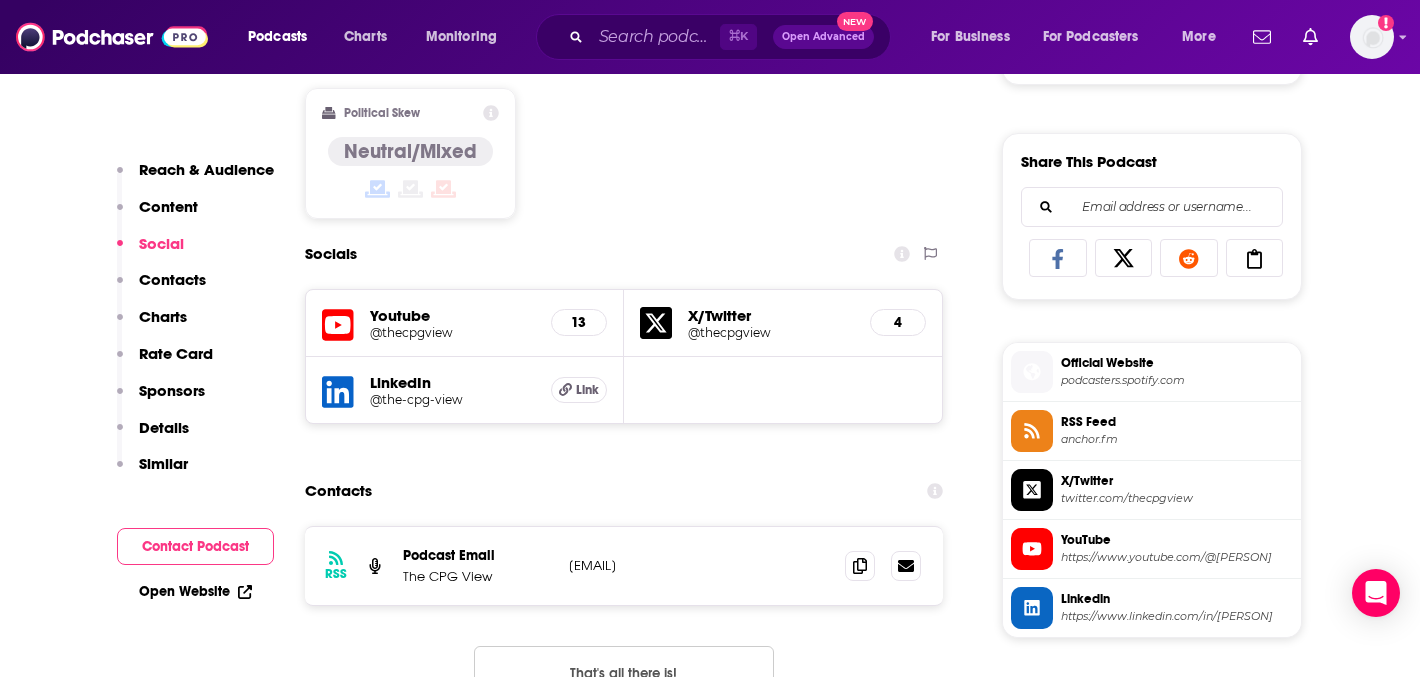 scroll, scrollTop: 1204, scrollLeft: 0, axis: vertical 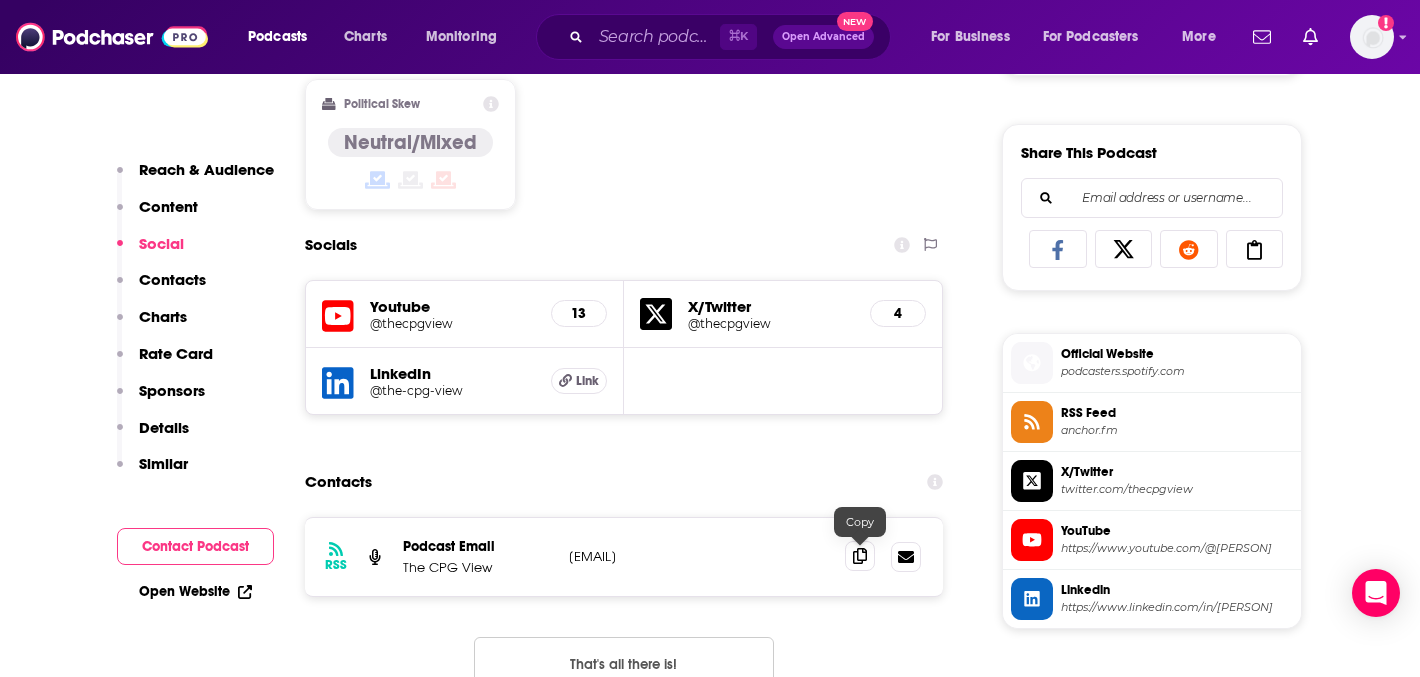 click at bounding box center (860, 556) 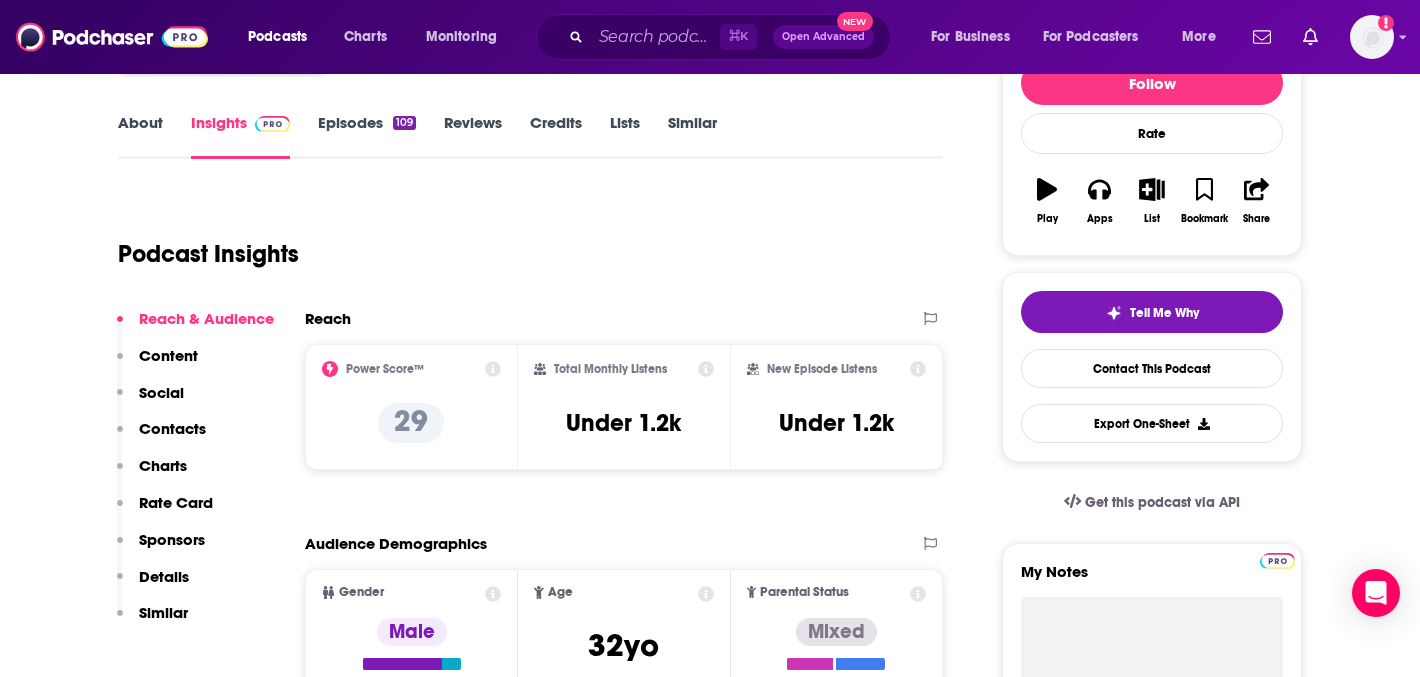 scroll, scrollTop: 0, scrollLeft: 0, axis: both 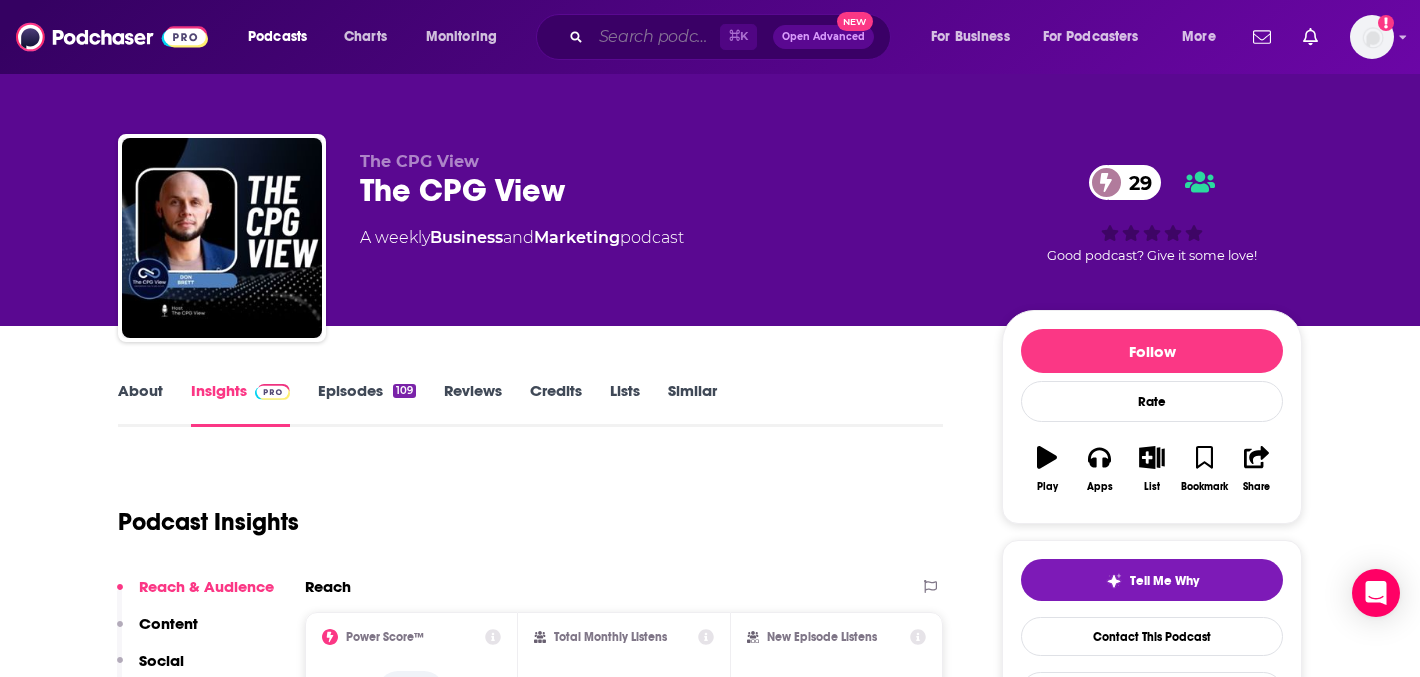 click at bounding box center [655, 37] 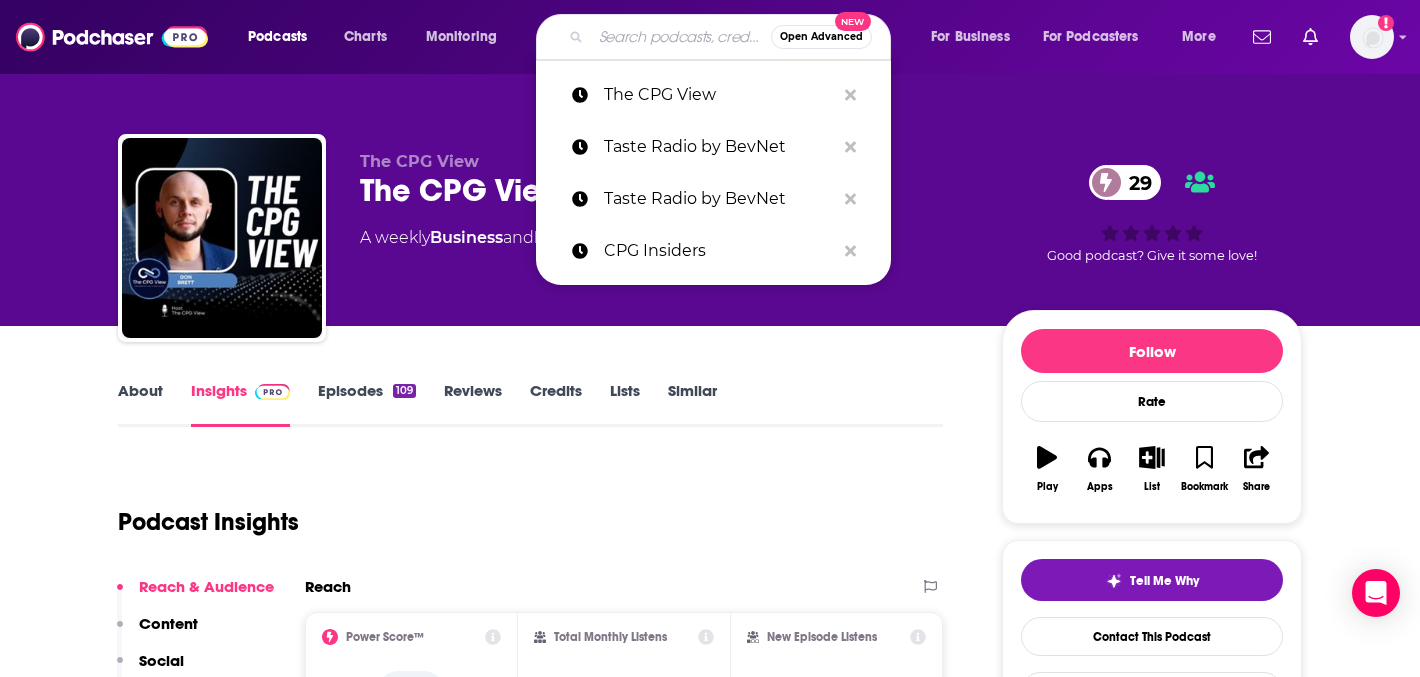 paste on "Foodpreneuer" 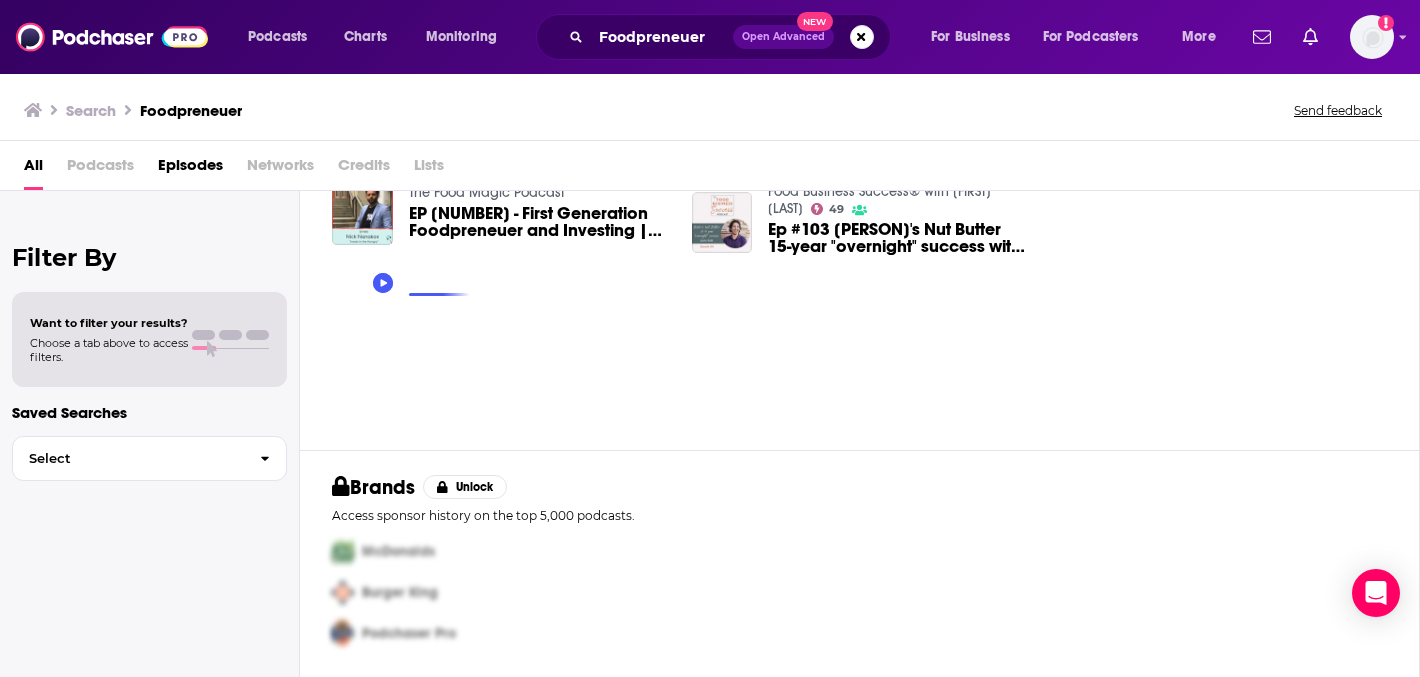 scroll, scrollTop: 0, scrollLeft: 0, axis: both 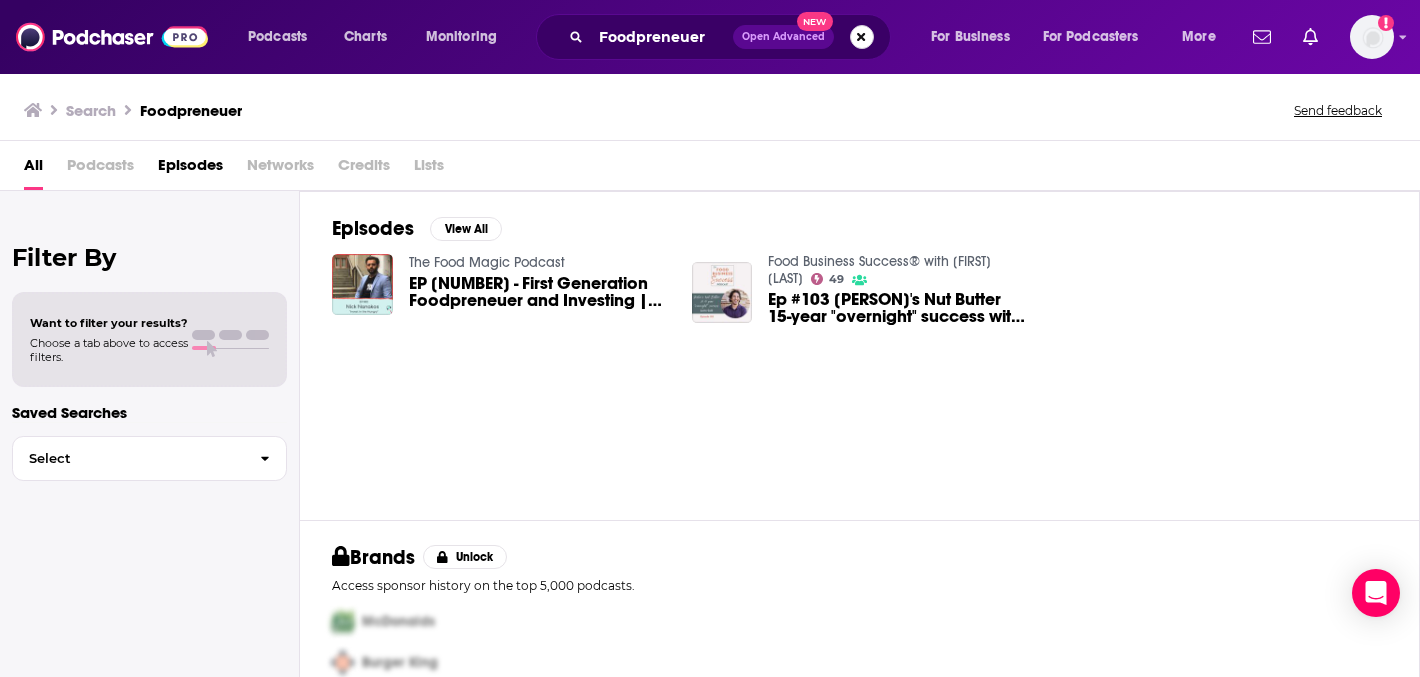 click at bounding box center (862, 37) 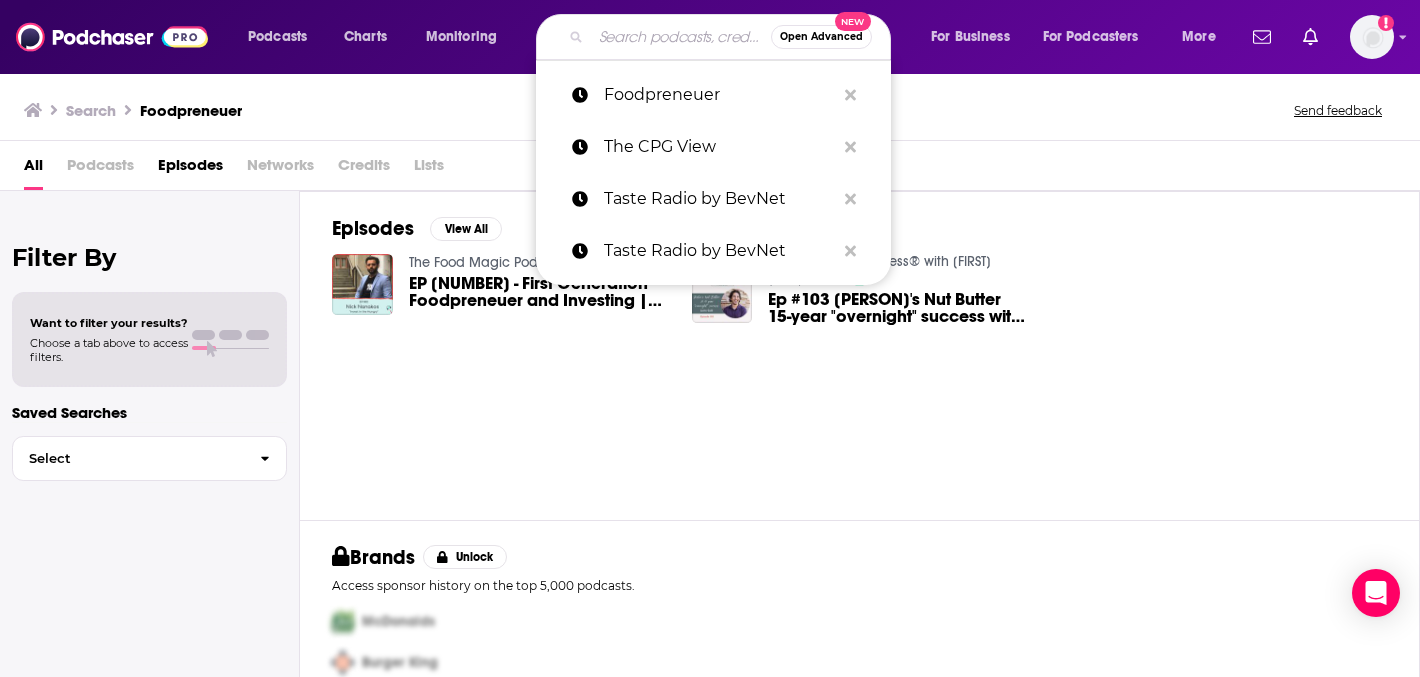 paste on "The CPG Guys" 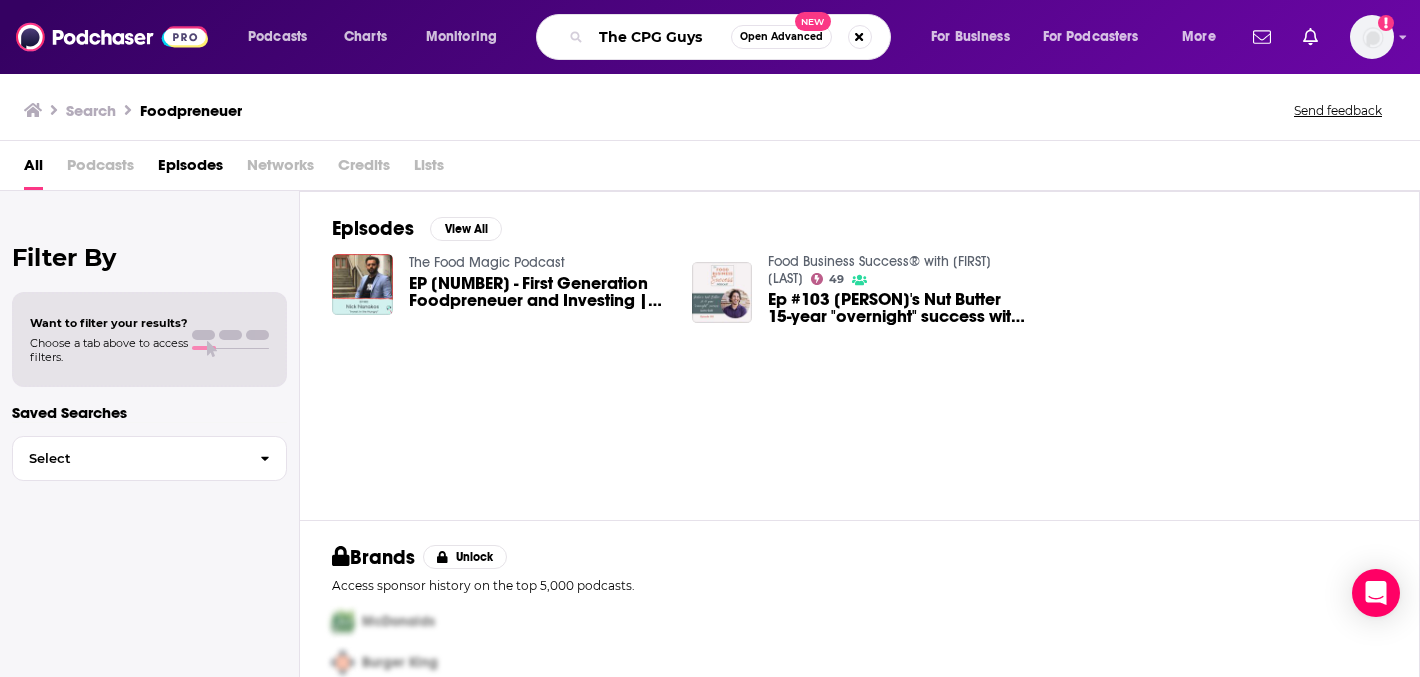 type on "The CPG Guys" 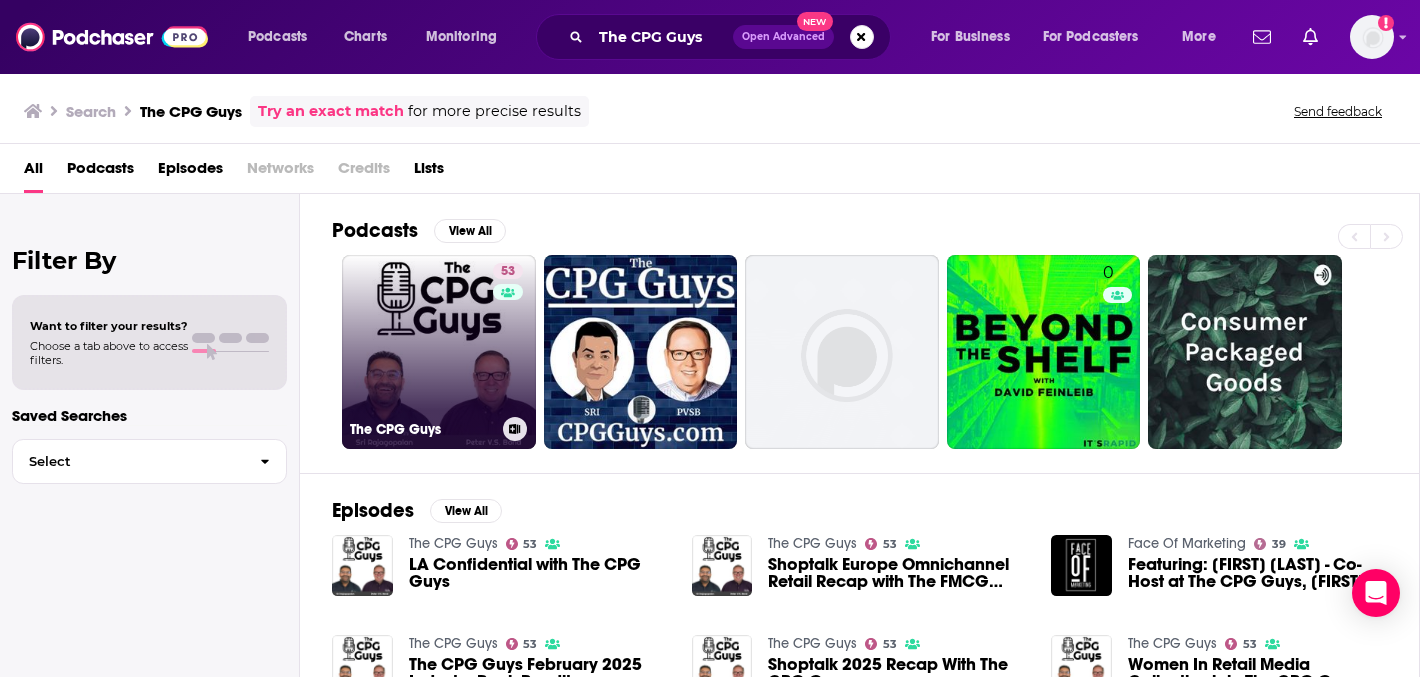 click on "53 The CPG Guys" at bounding box center [439, 352] 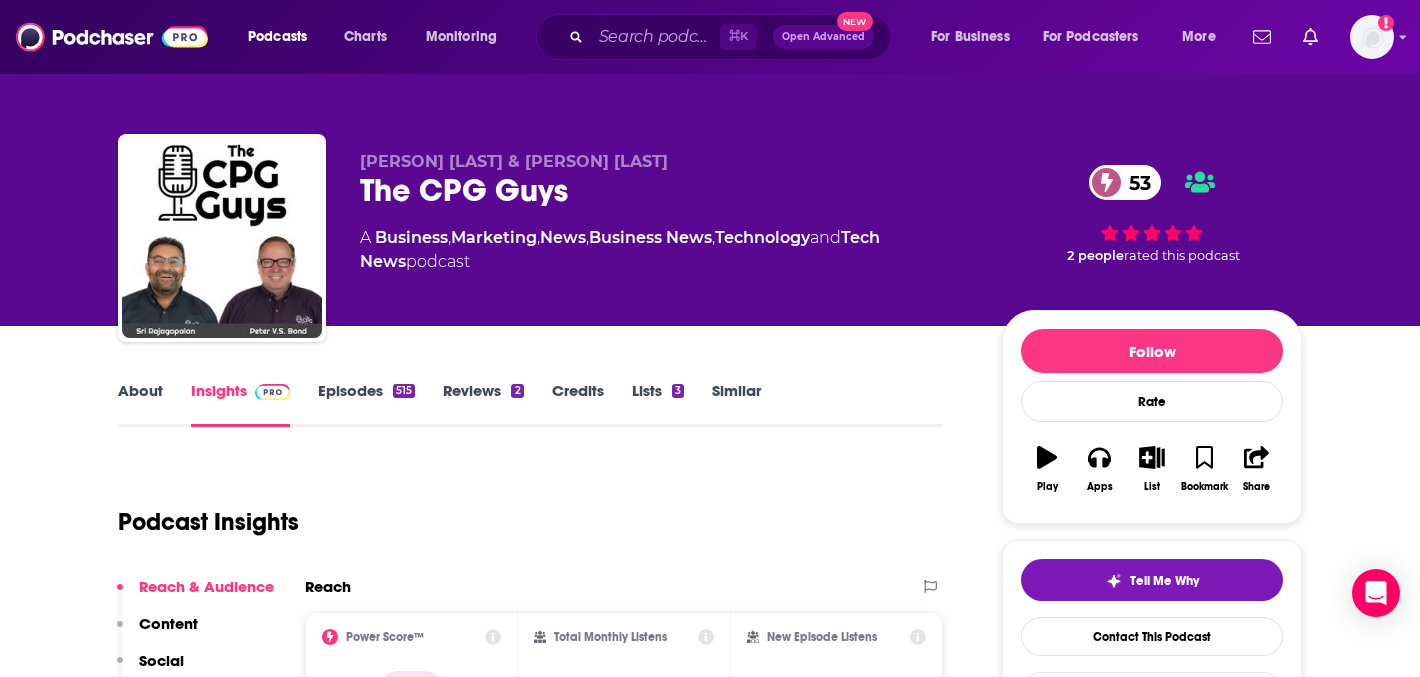 click on "Similar" at bounding box center [736, 404] 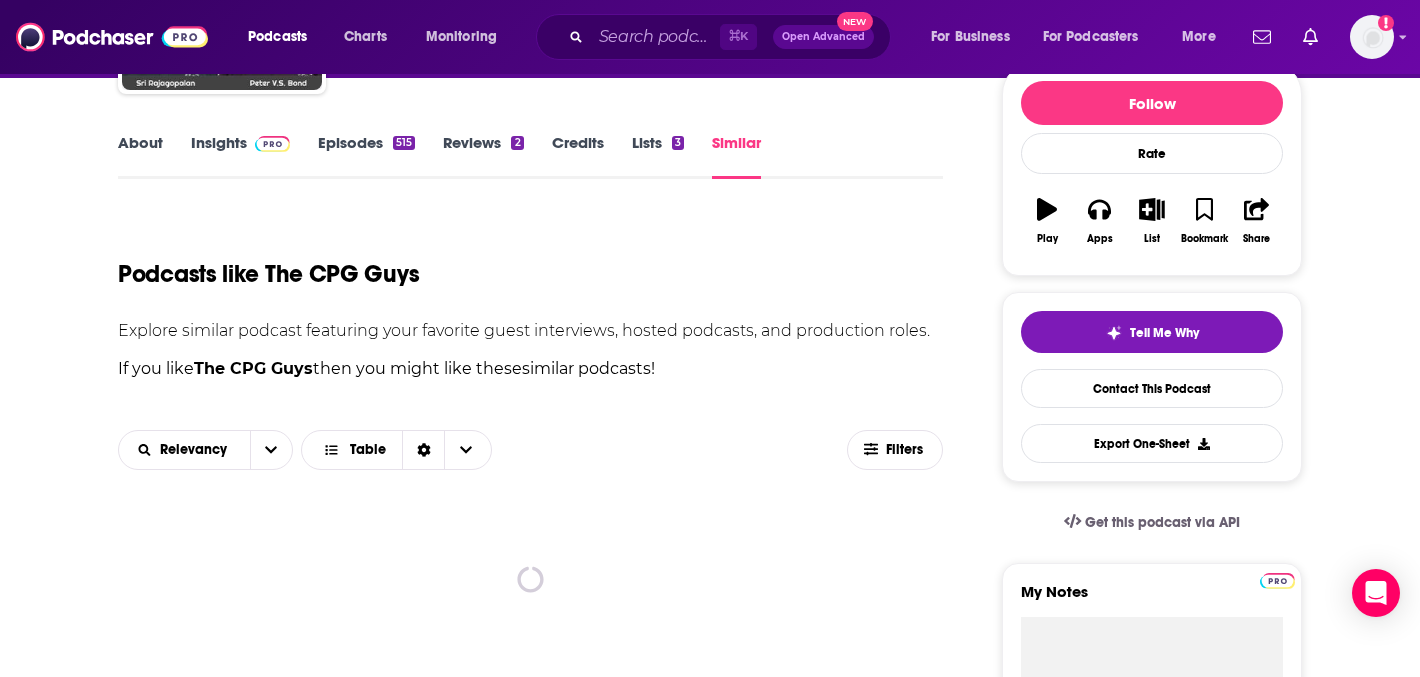 scroll, scrollTop: 260, scrollLeft: 0, axis: vertical 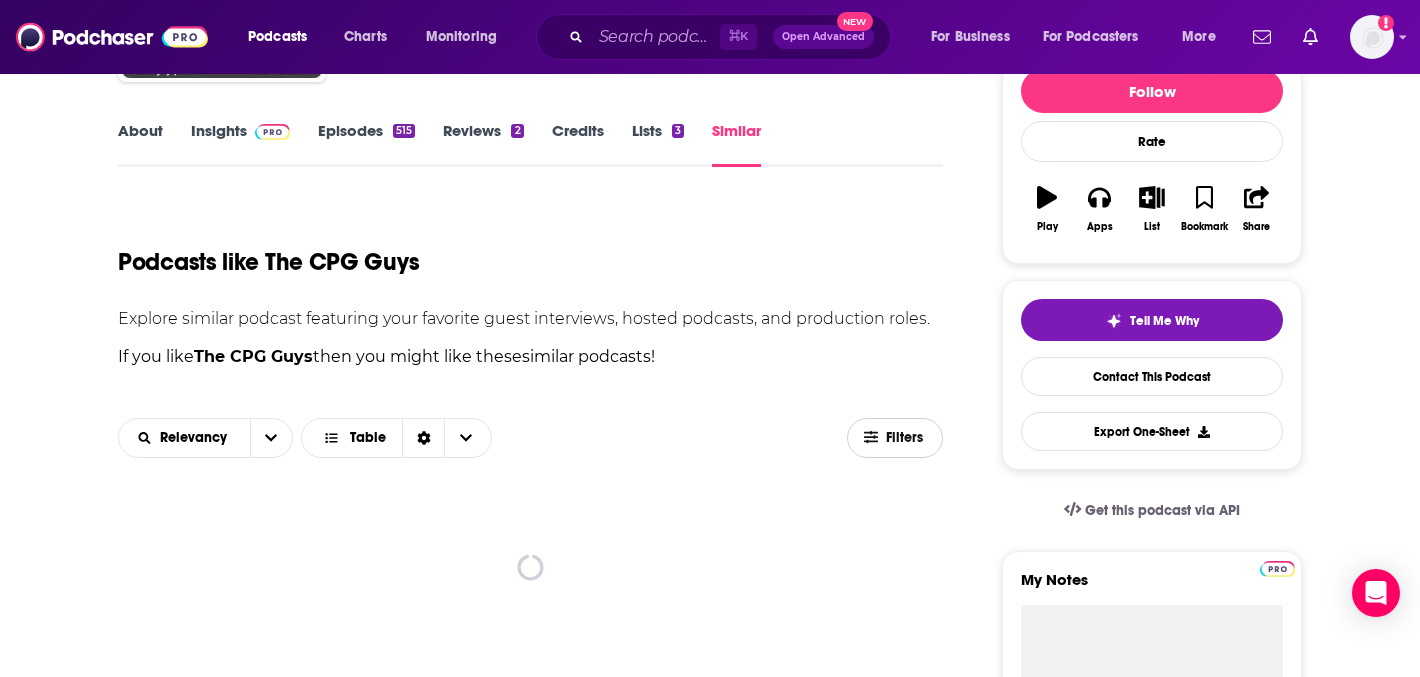 click on "Filters" at bounding box center (895, 438) 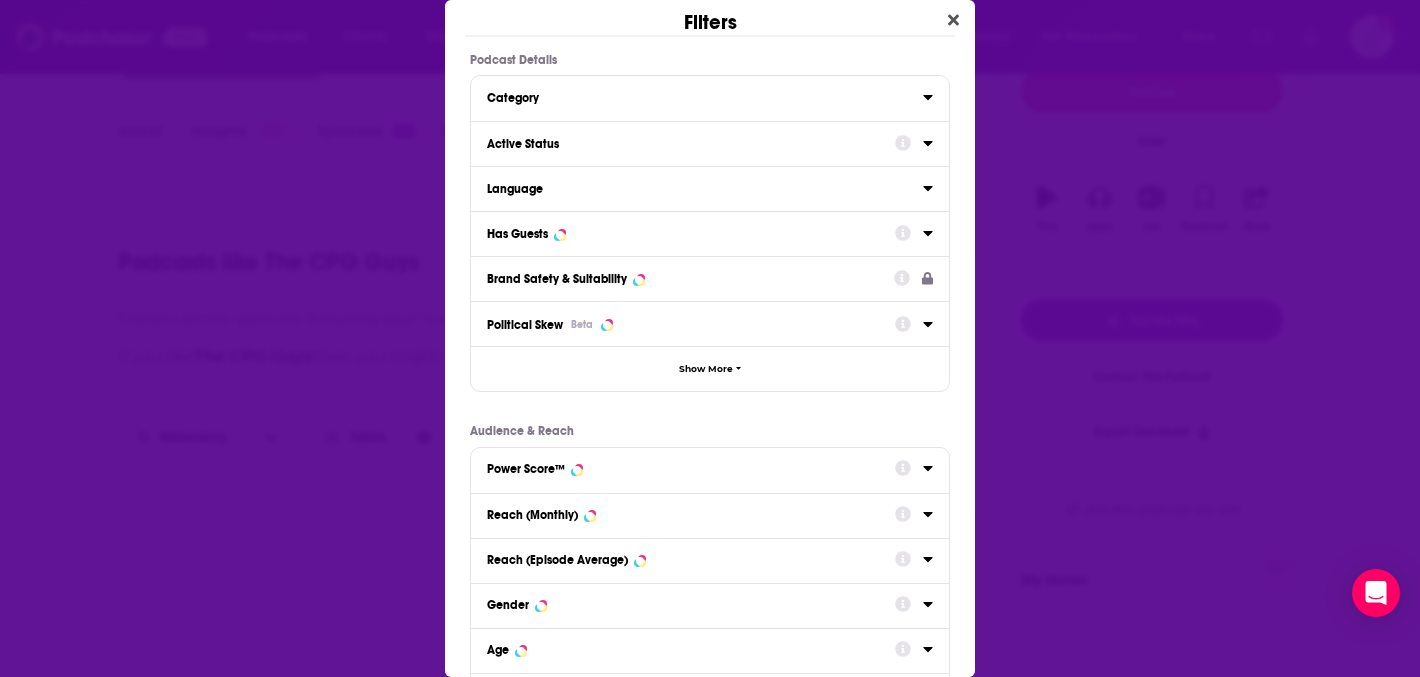 click on "Has Guests" at bounding box center (710, 233) 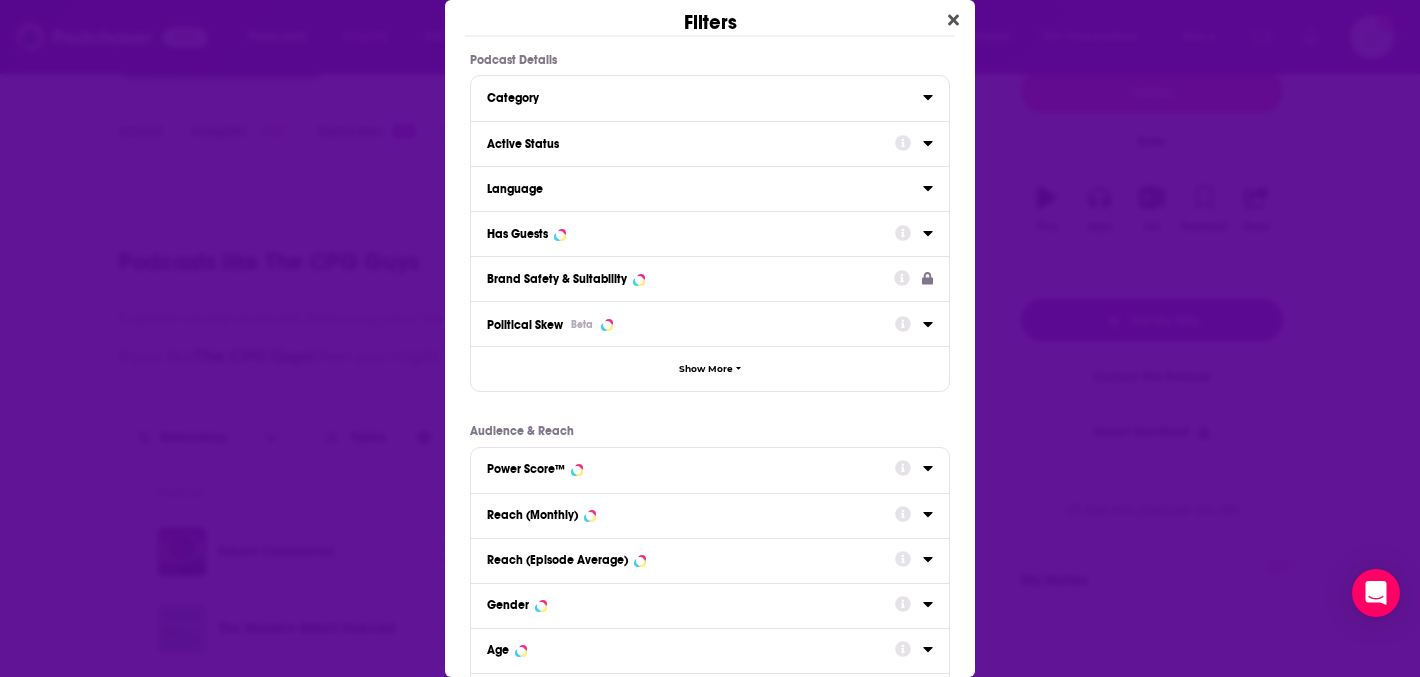 click on "Has Guests" at bounding box center (691, 232) 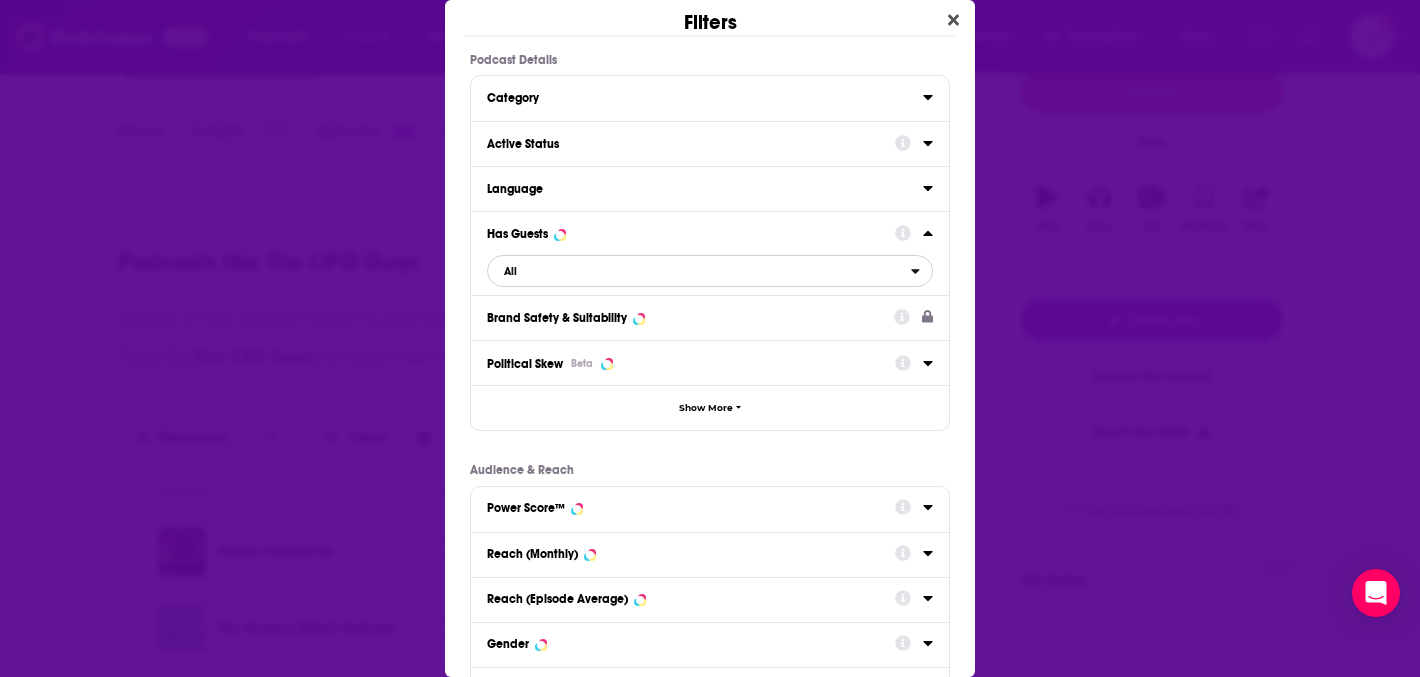click on "All" at bounding box center (699, 271) 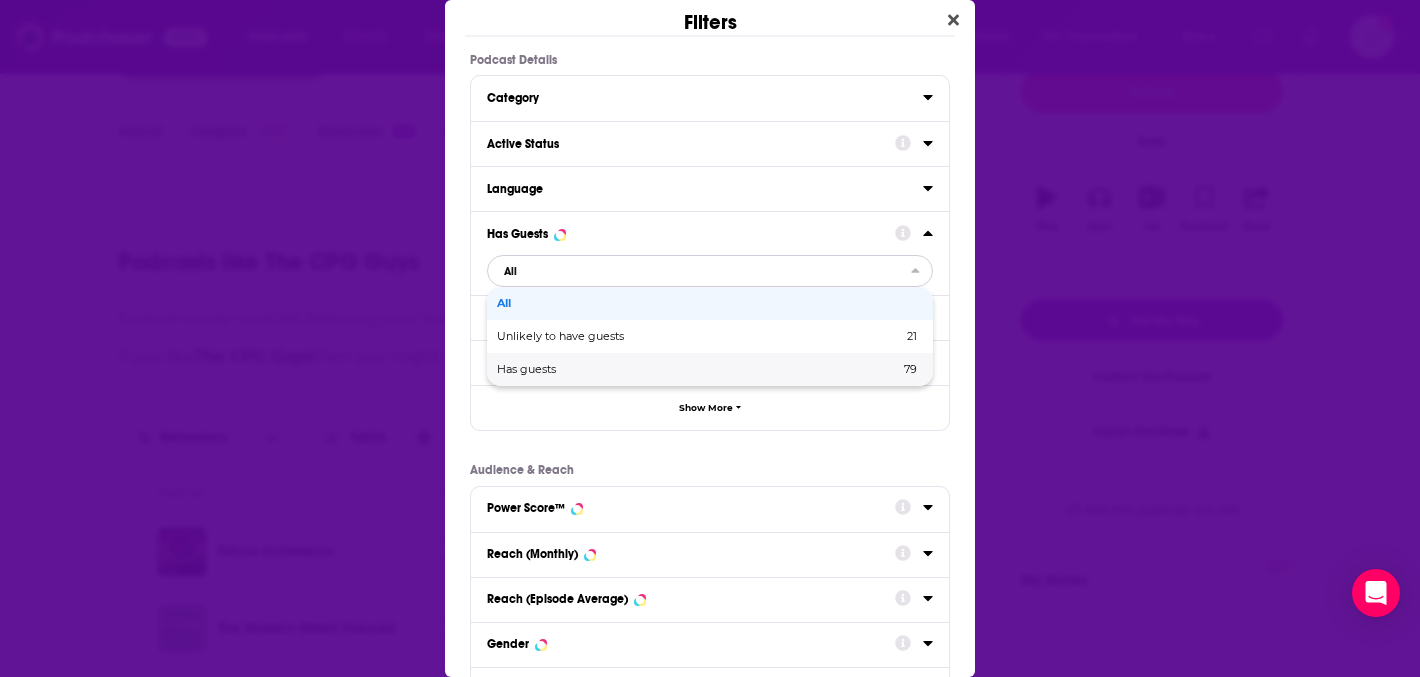 click on "Has guests" at bounding box center [612, 369] 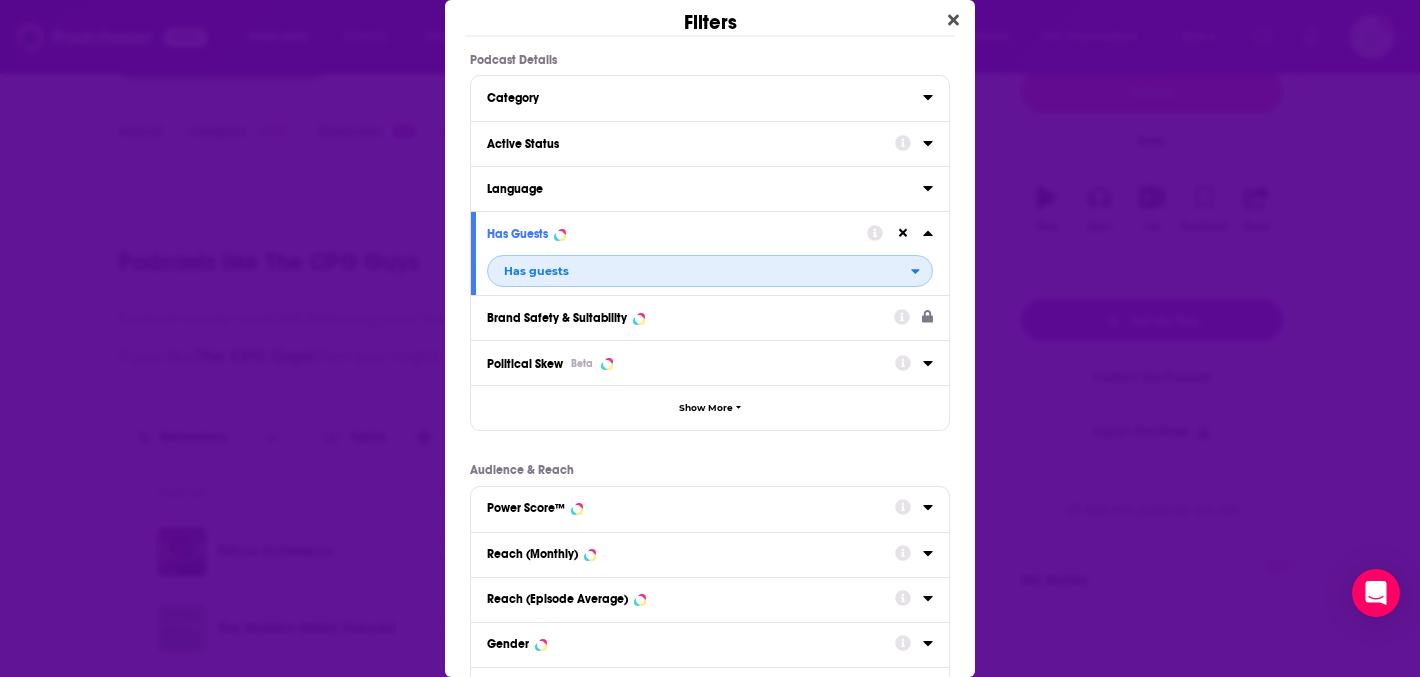 scroll, scrollTop: 4, scrollLeft: 0, axis: vertical 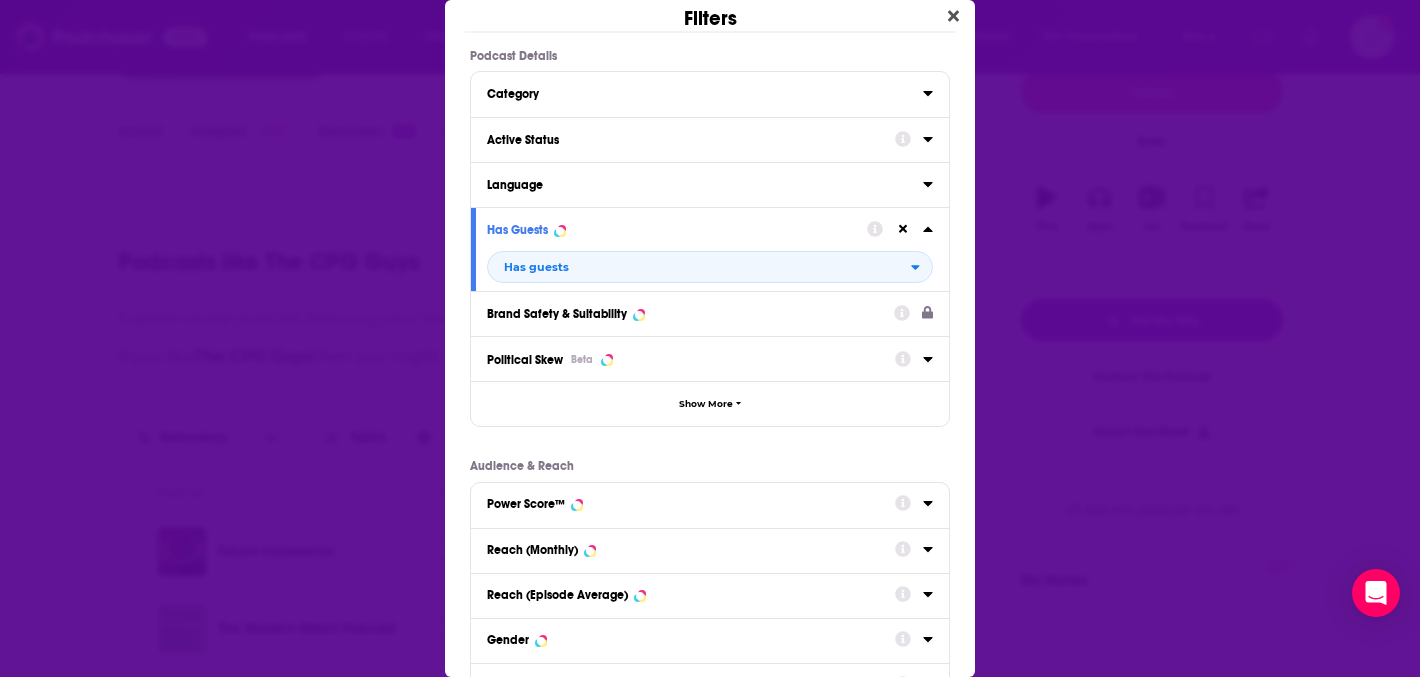 click on "Active Status" at bounding box center [684, 140] 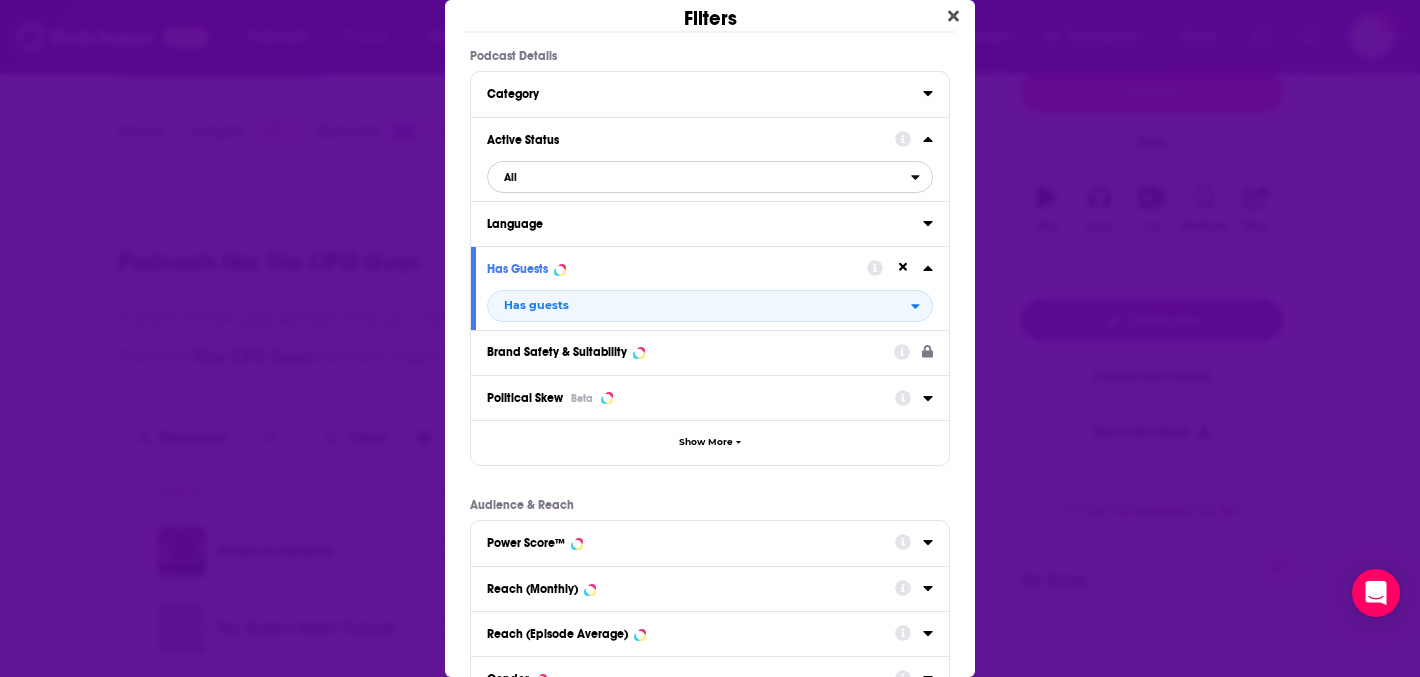 click on "All" at bounding box center [699, 177] 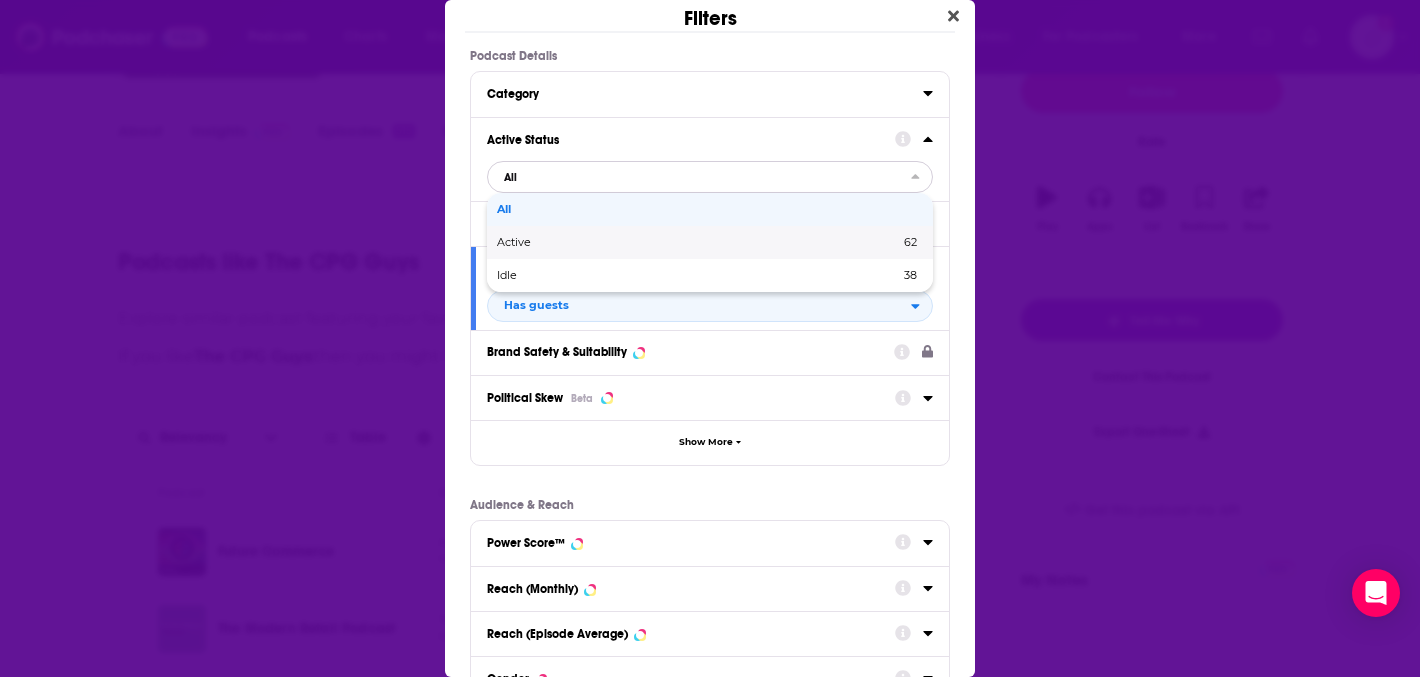 click on "Active" at bounding box center [606, 242] 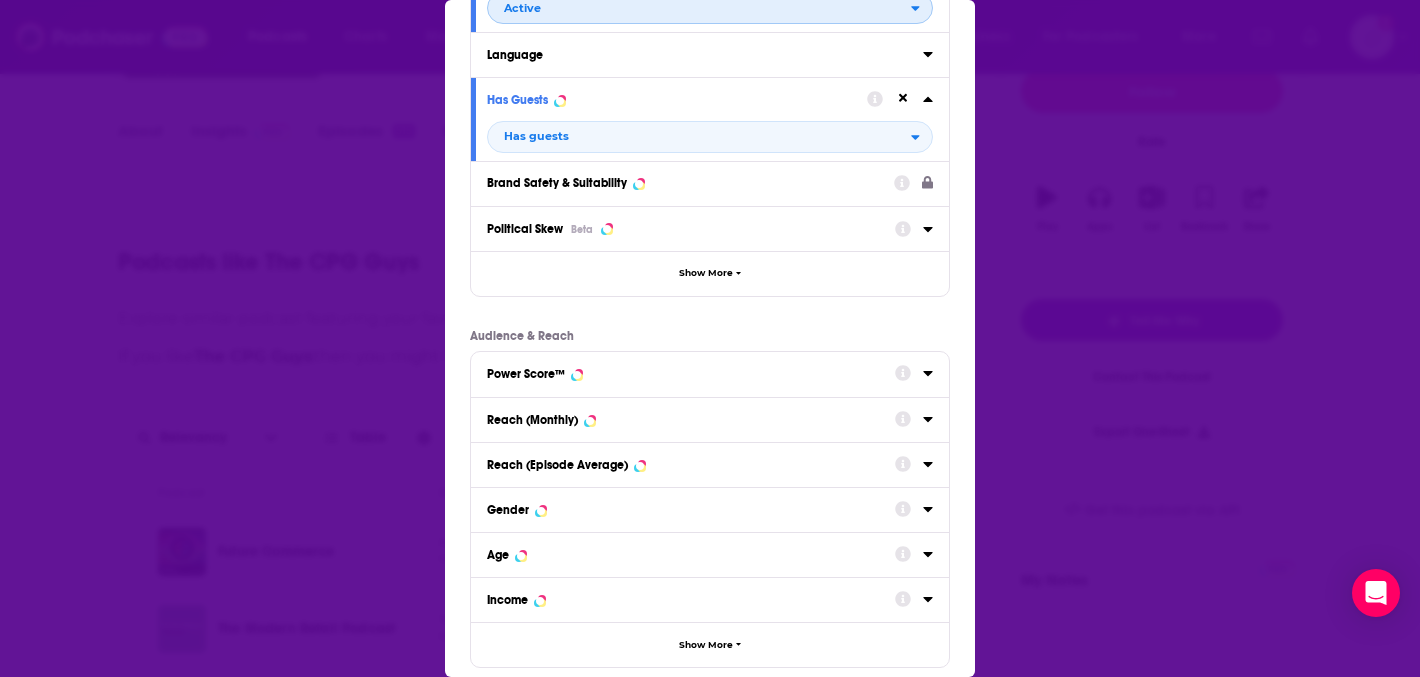 scroll, scrollTop: 283, scrollLeft: 0, axis: vertical 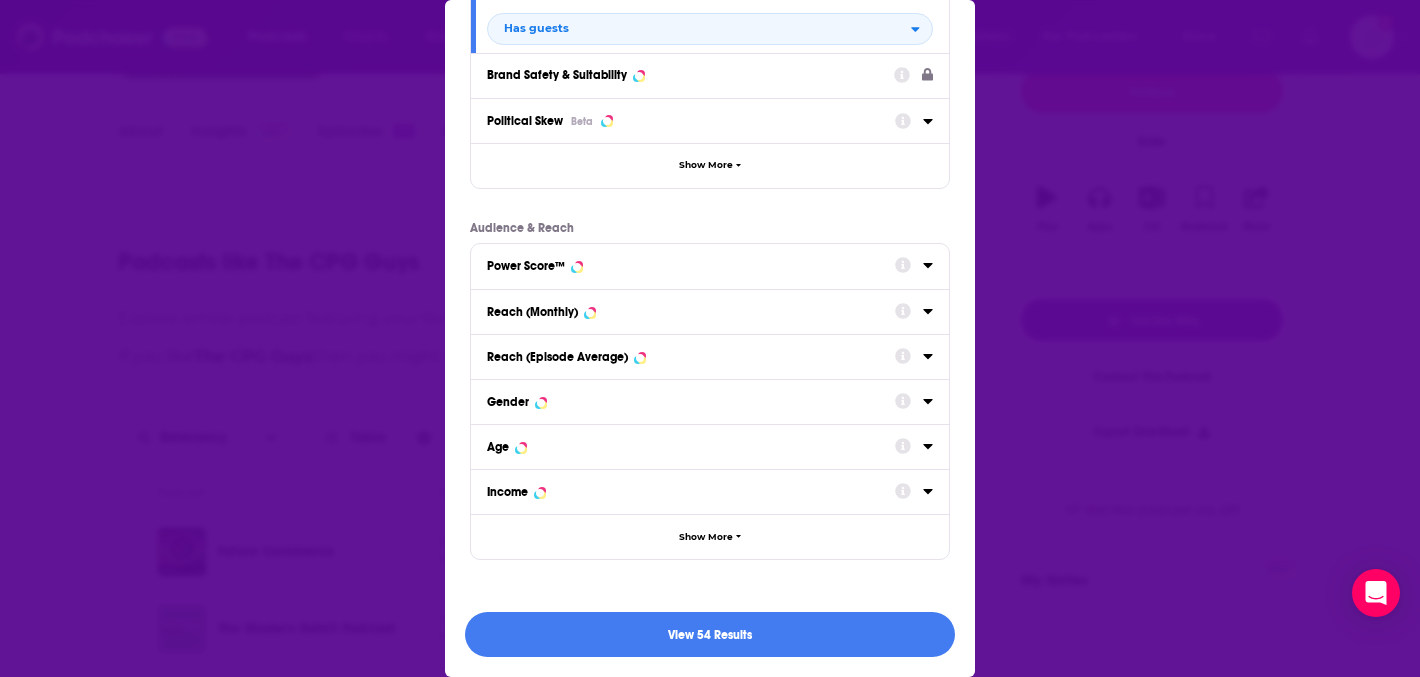 click on "Power Score™" at bounding box center [684, 266] 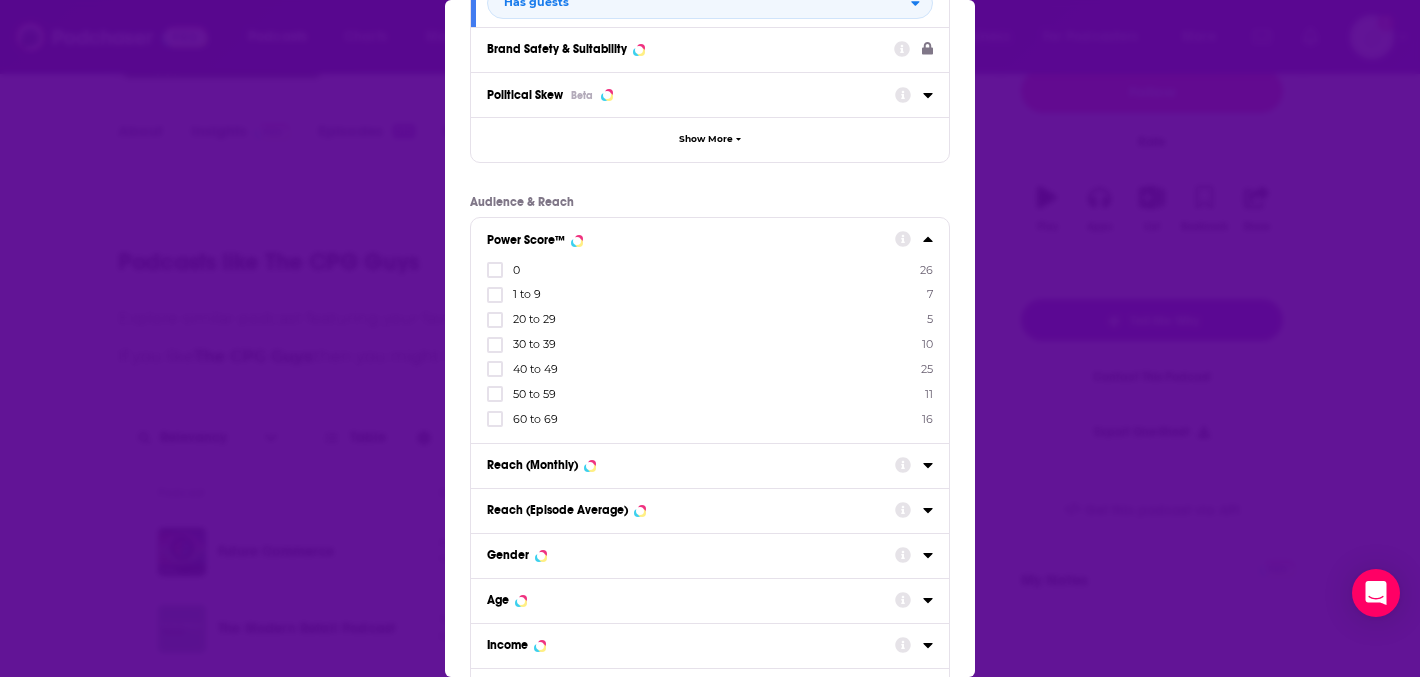 scroll, scrollTop: 315, scrollLeft: 0, axis: vertical 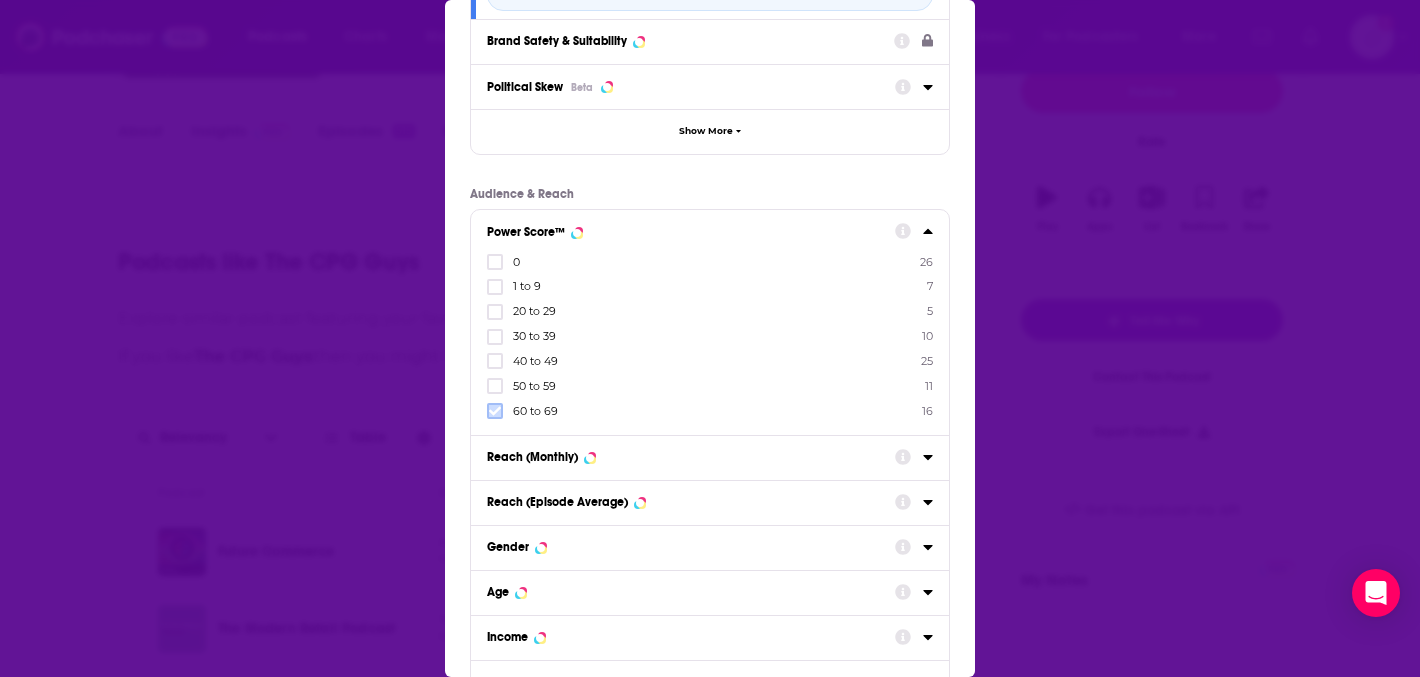 click 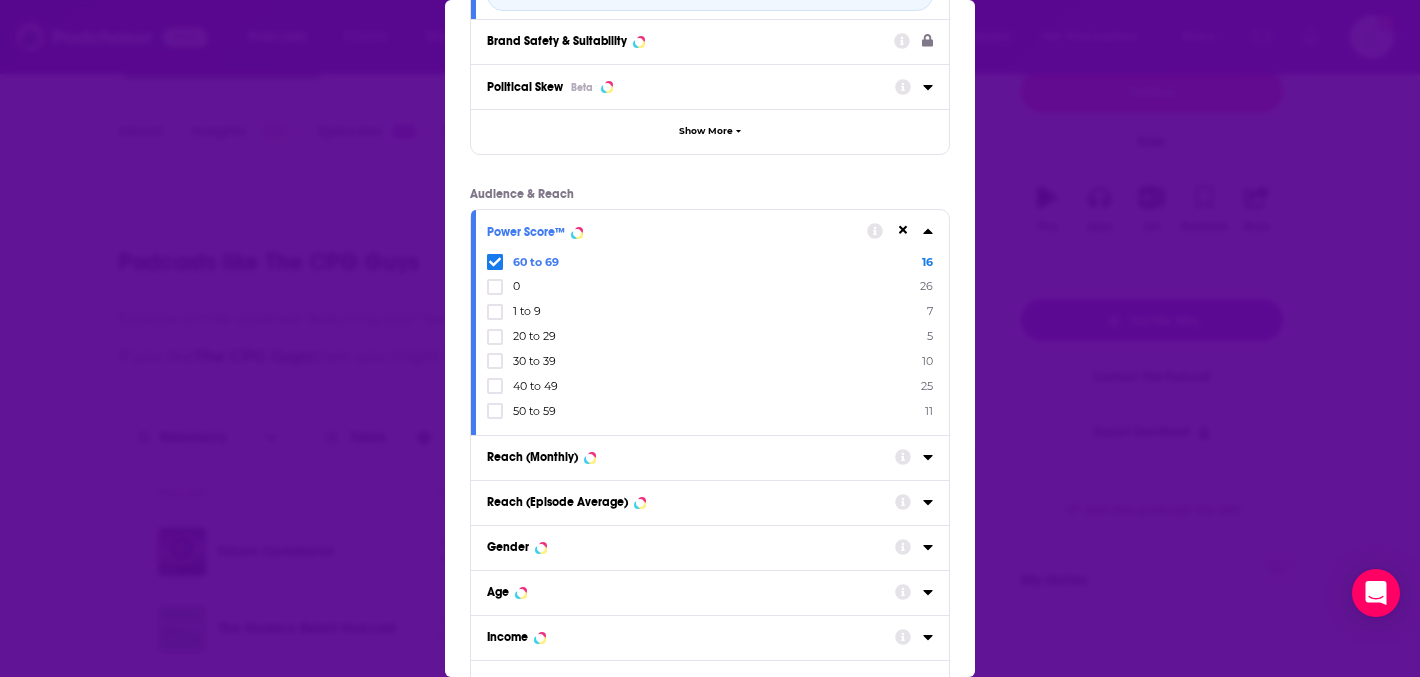 click 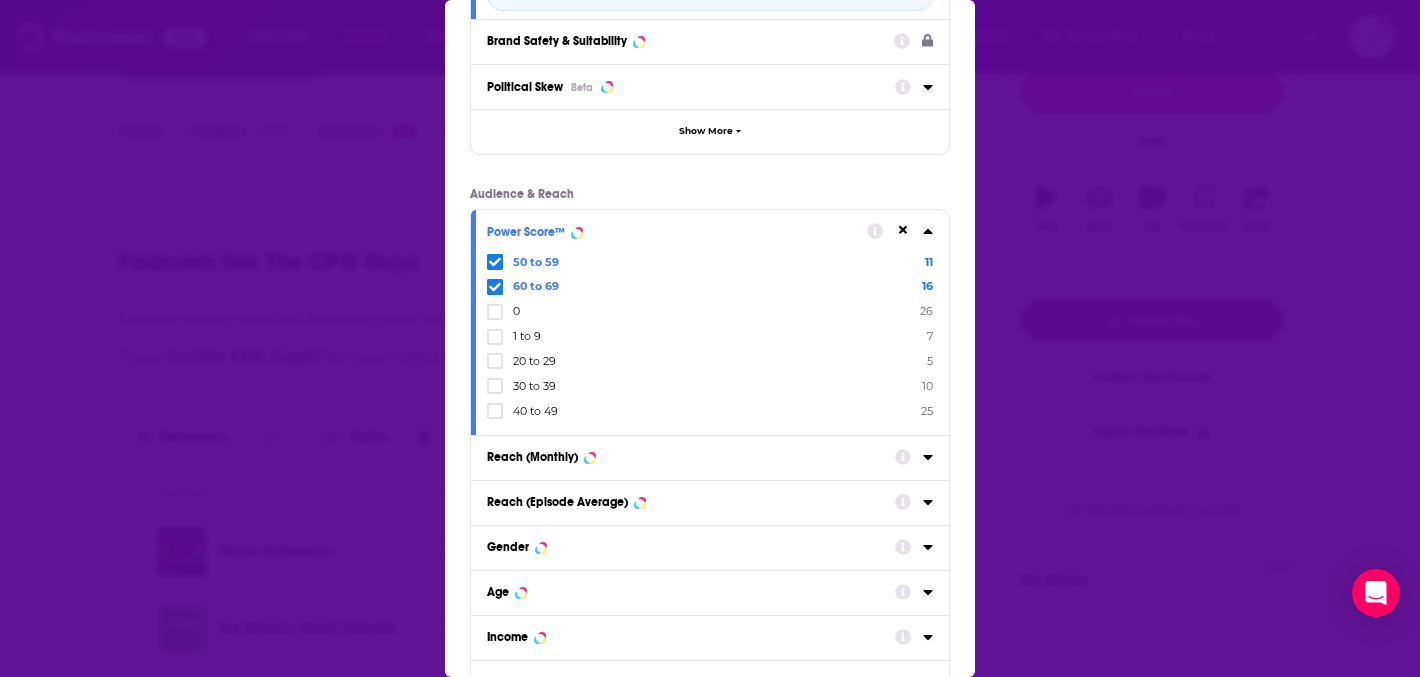 click 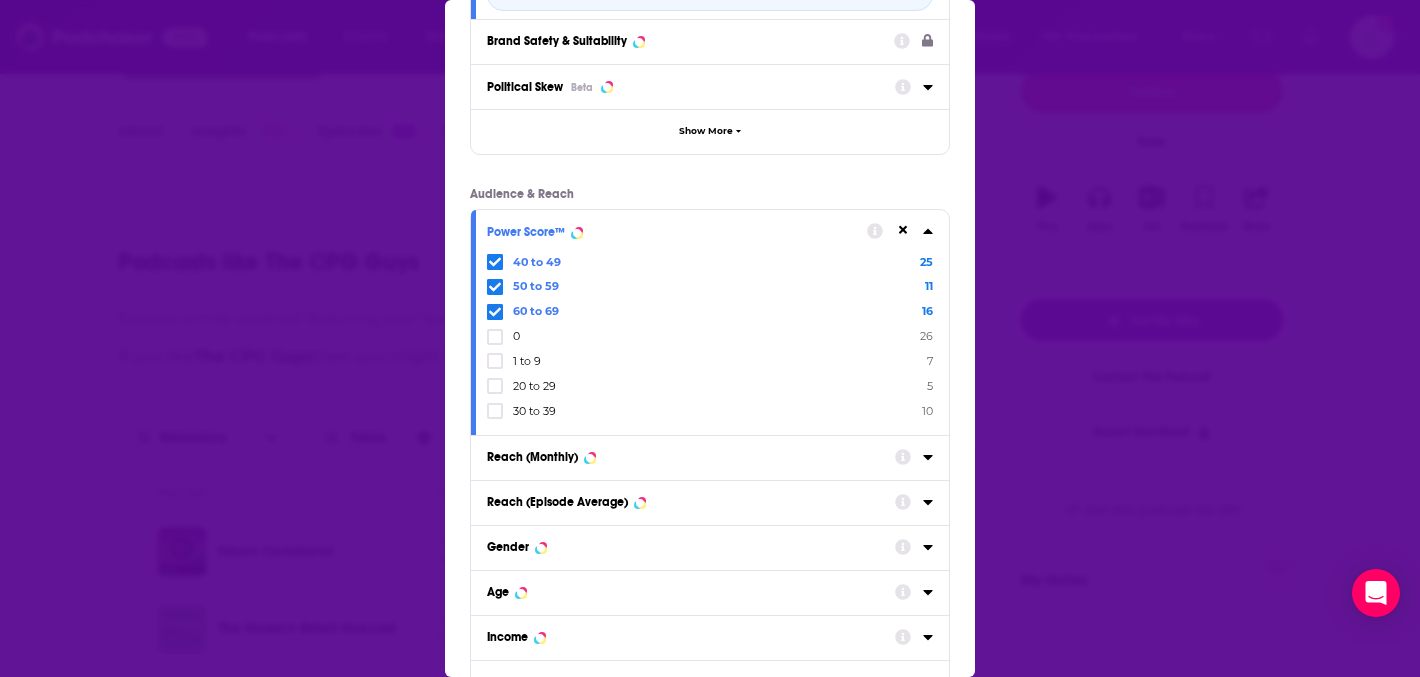 click 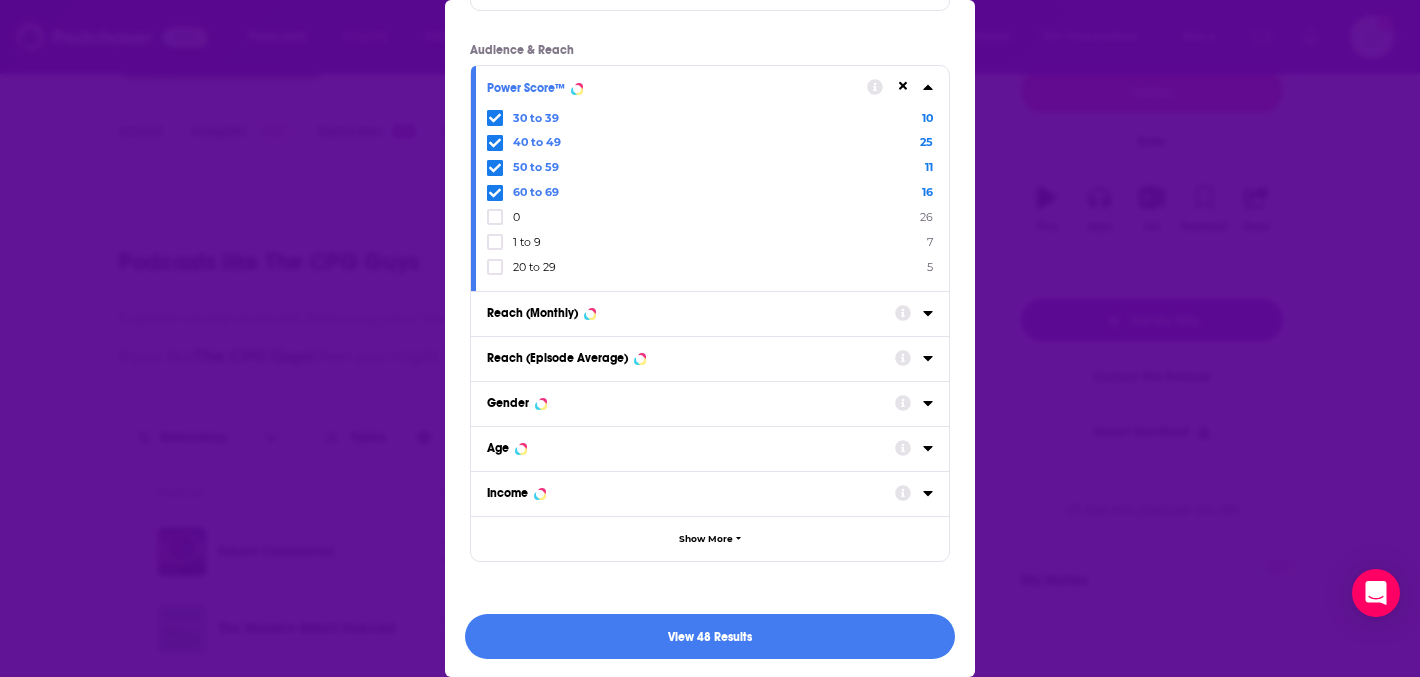 scroll, scrollTop: 460, scrollLeft: 0, axis: vertical 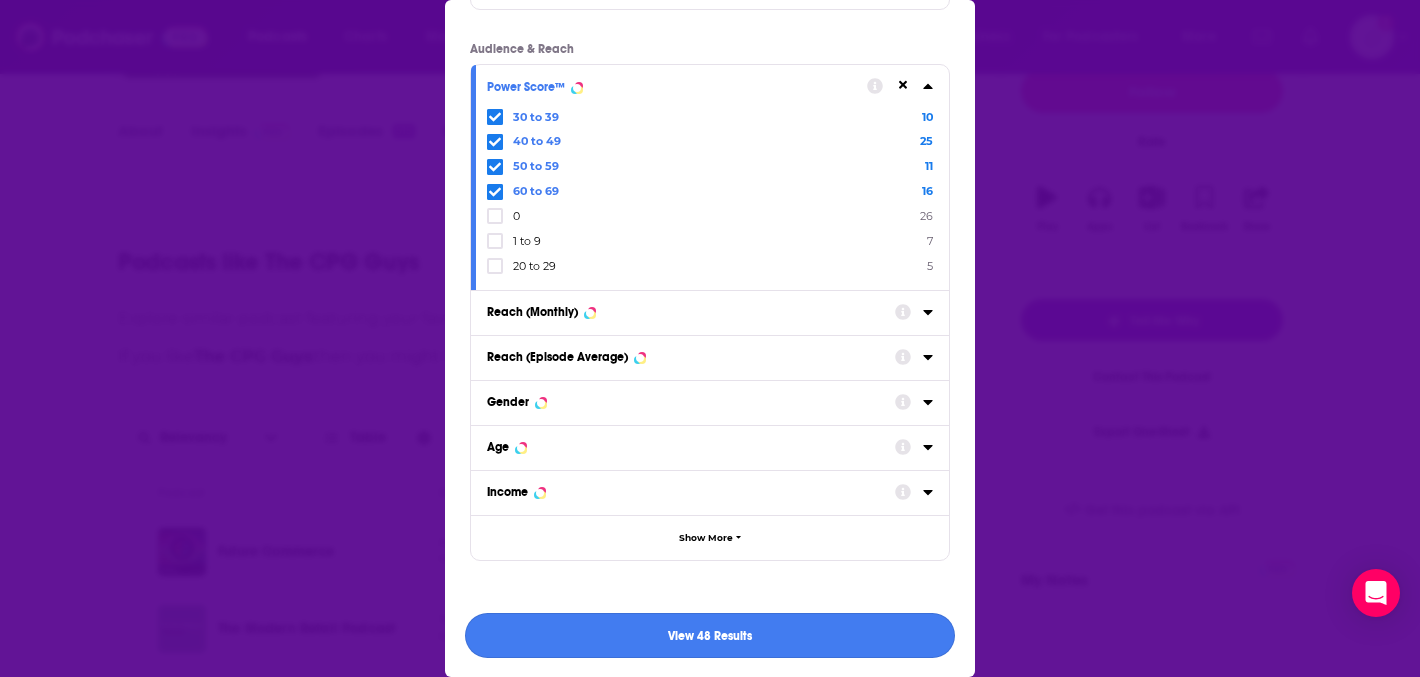 click on "View 48 Results" at bounding box center [710, 635] 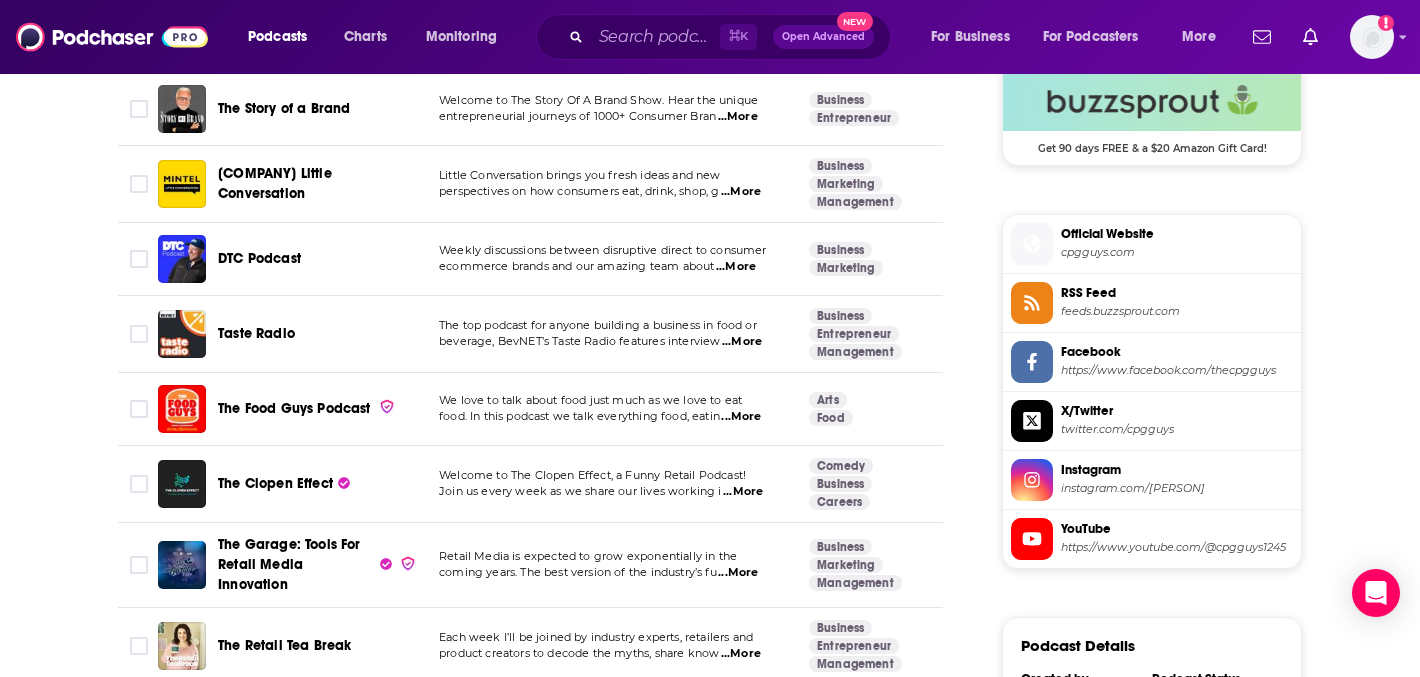 scroll, scrollTop: 1684, scrollLeft: 0, axis: vertical 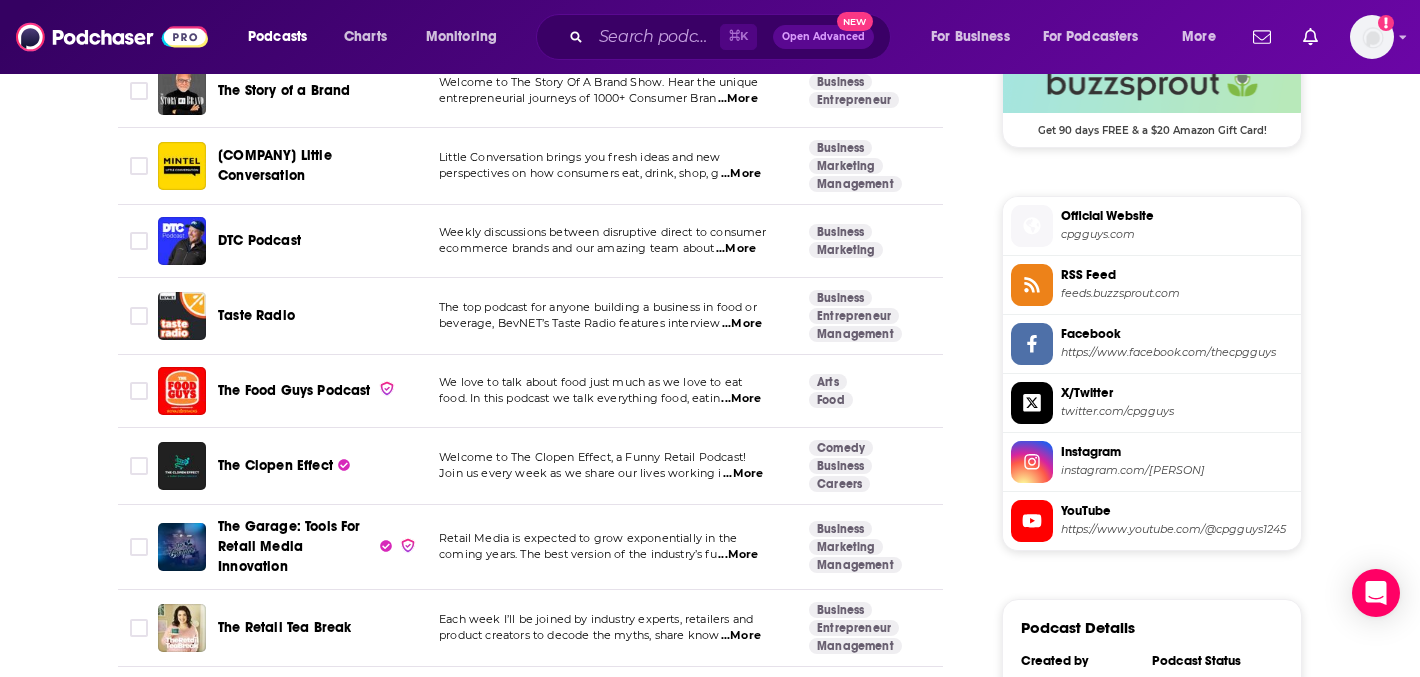 click on "...More" at bounding box center (741, 399) 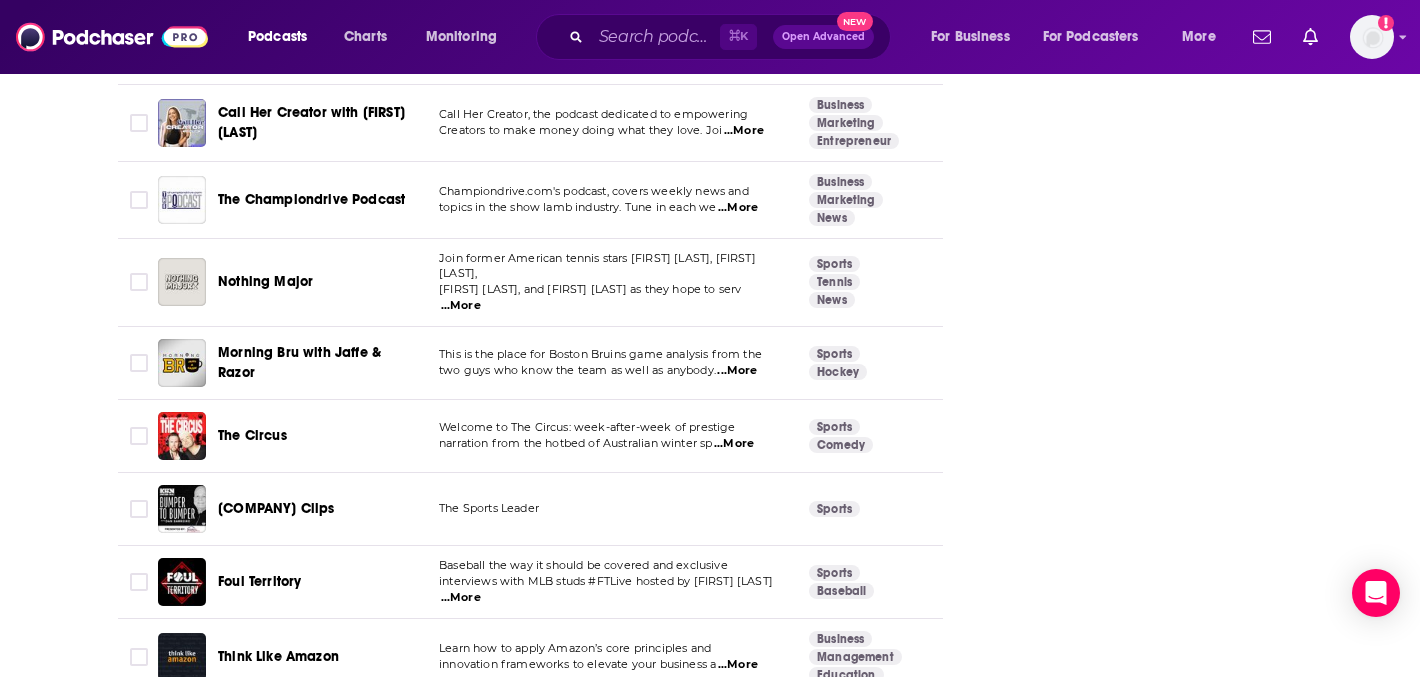 scroll, scrollTop: 3737, scrollLeft: 0, axis: vertical 